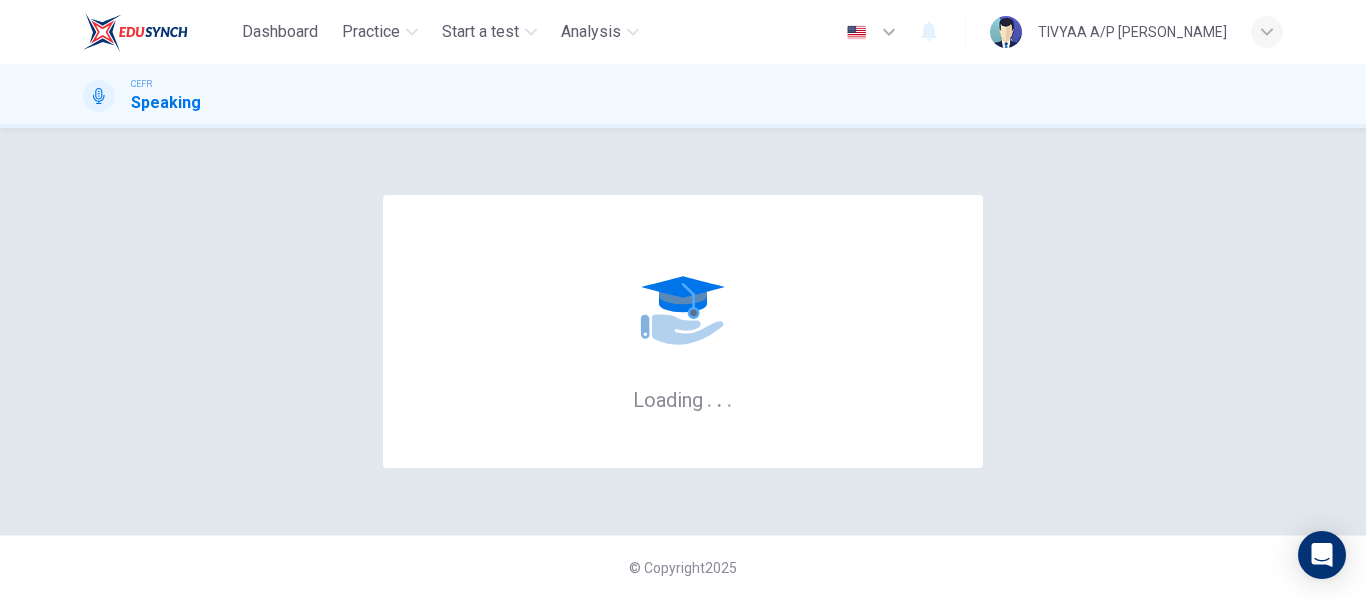 scroll, scrollTop: 0, scrollLeft: 0, axis: both 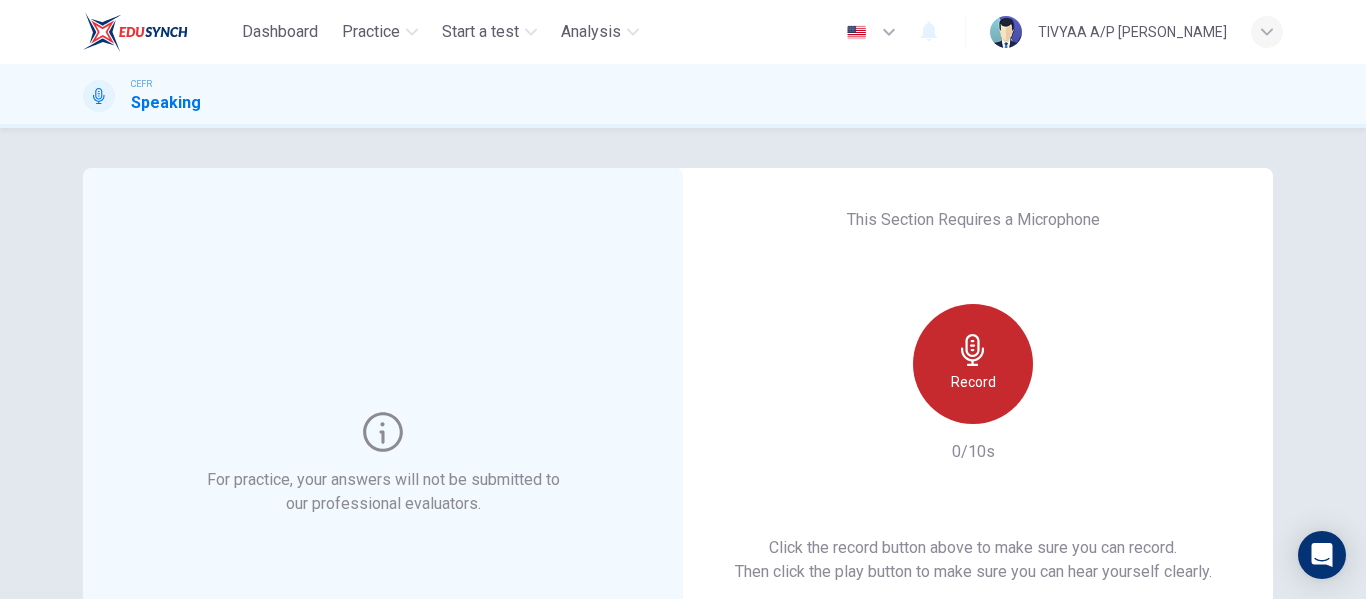 click on "Record" at bounding box center (973, 364) 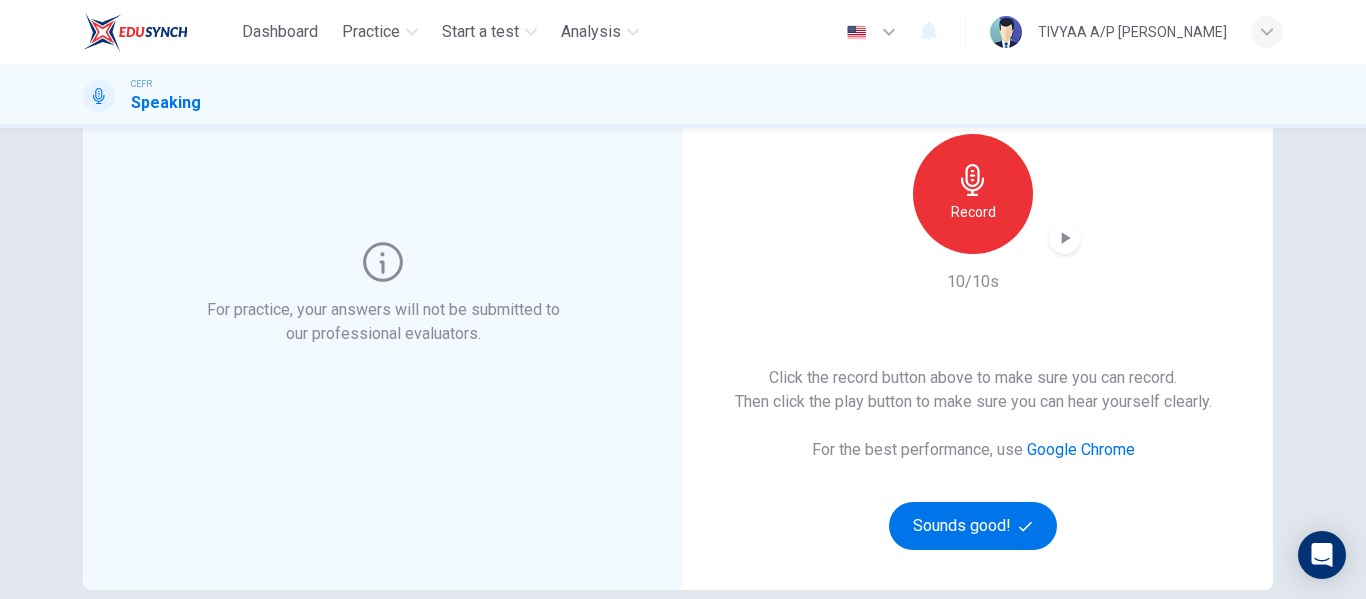 scroll, scrollTop: 175, scrollLeft: 0, axis: vertical 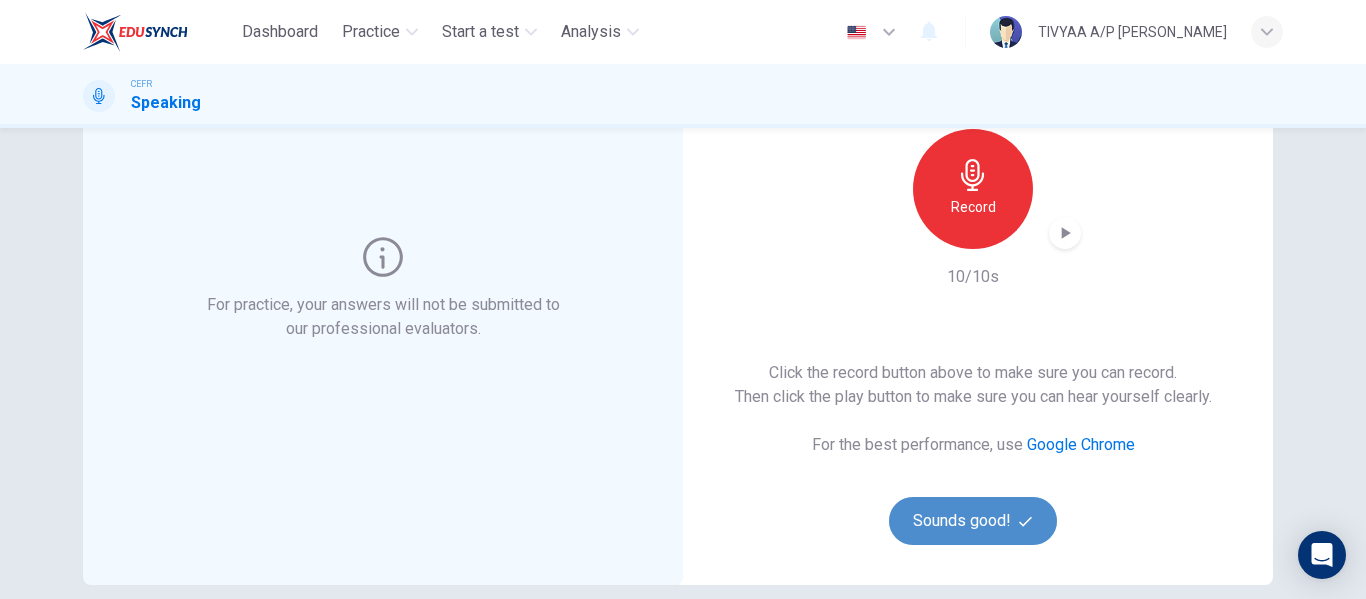 click on "Sounds good!" at bounding box center (973, 521) 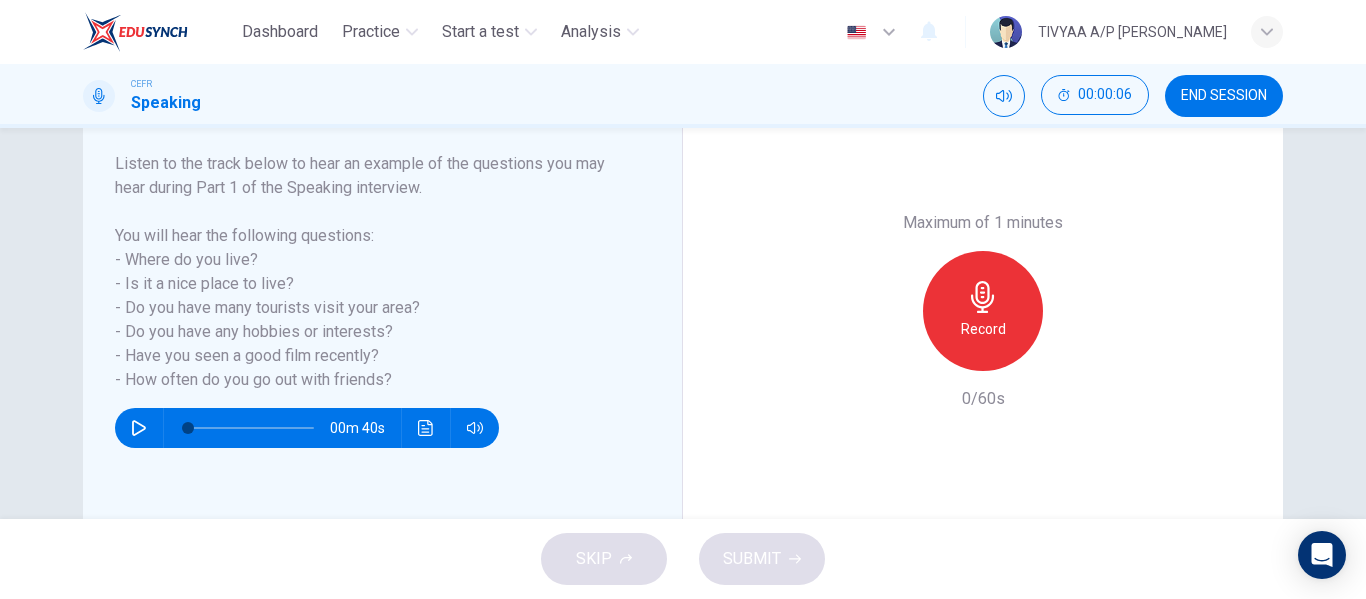 scroll, scrollTop: 308, scrollLeft: 0, axis: vertical 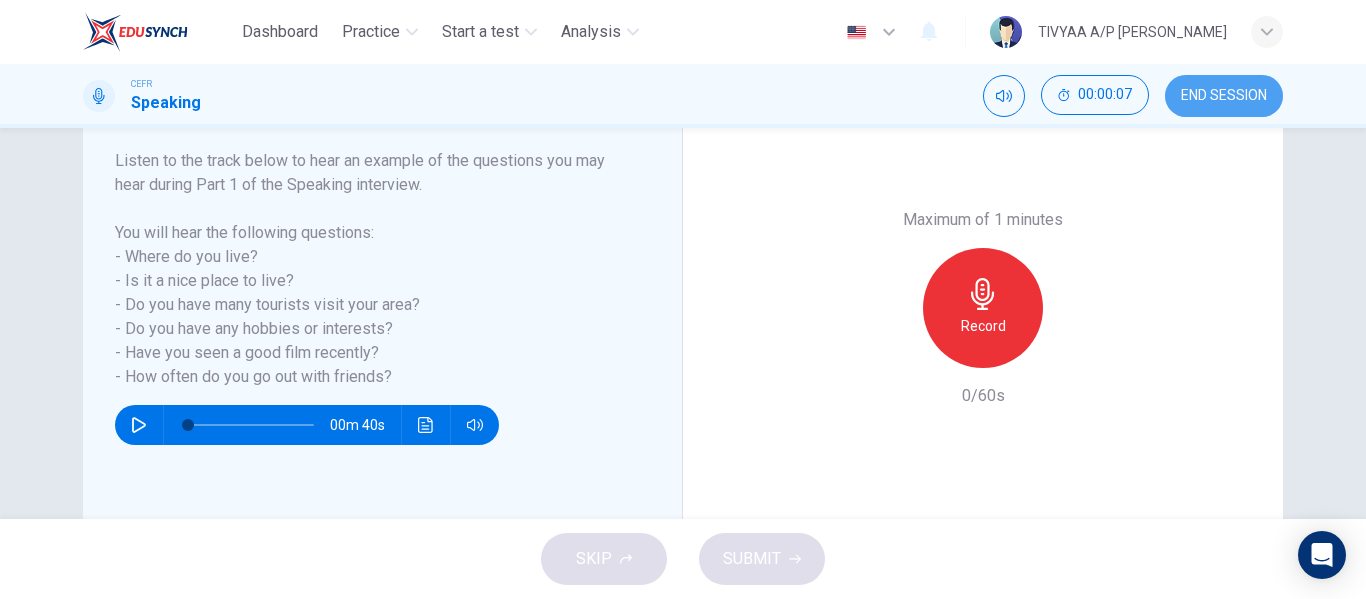 click on "END SESSION" at bounding box center (1224, 96) 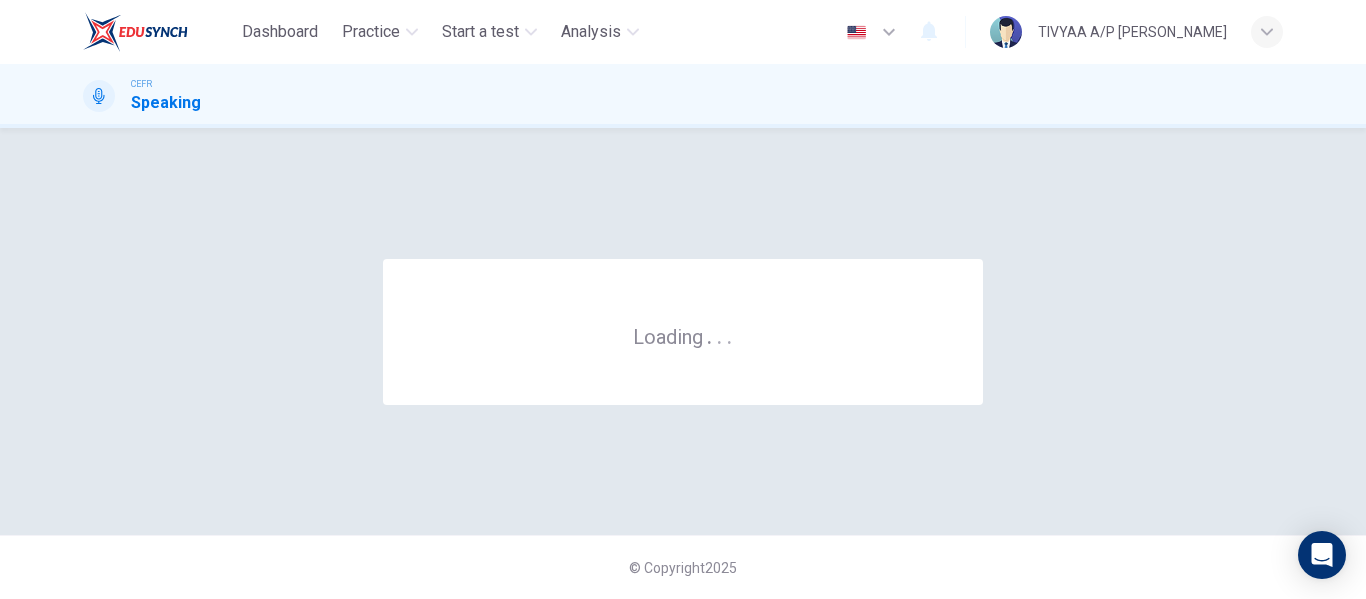 scroll, scrollTop: 0, scrollLeft: 0, axis: both 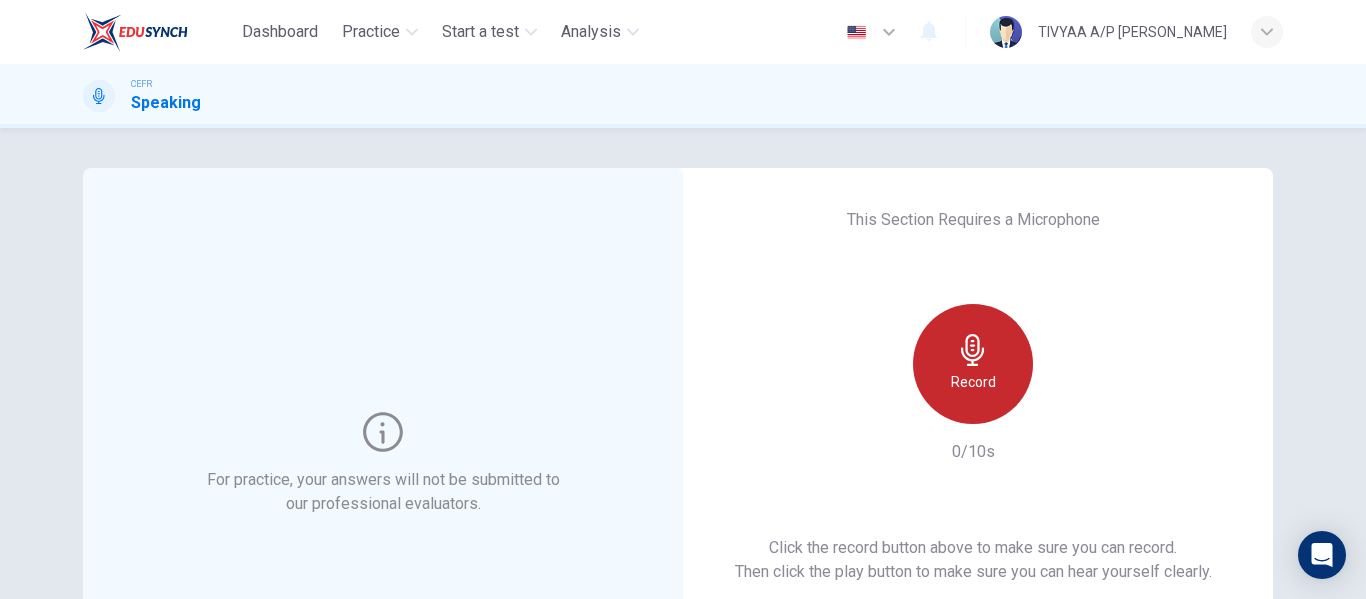click on "Record" at bounding box center (973, 364) 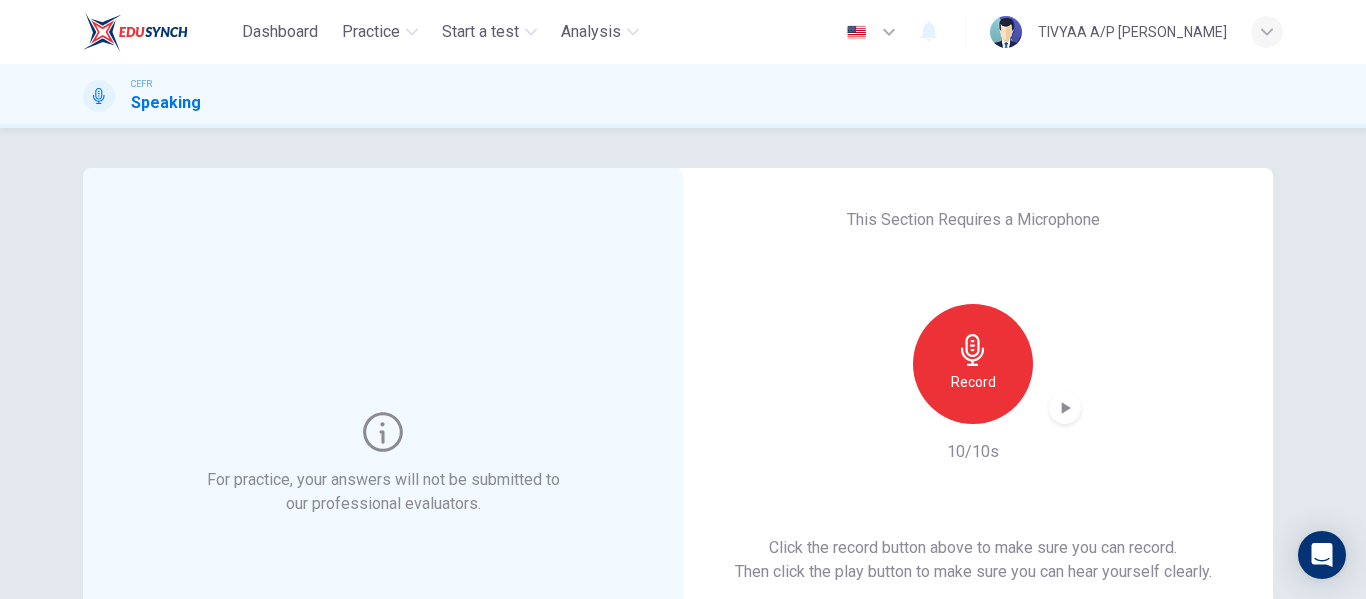 scroll, scrollTop: 260, scrollLeft: 0, axis: vertical 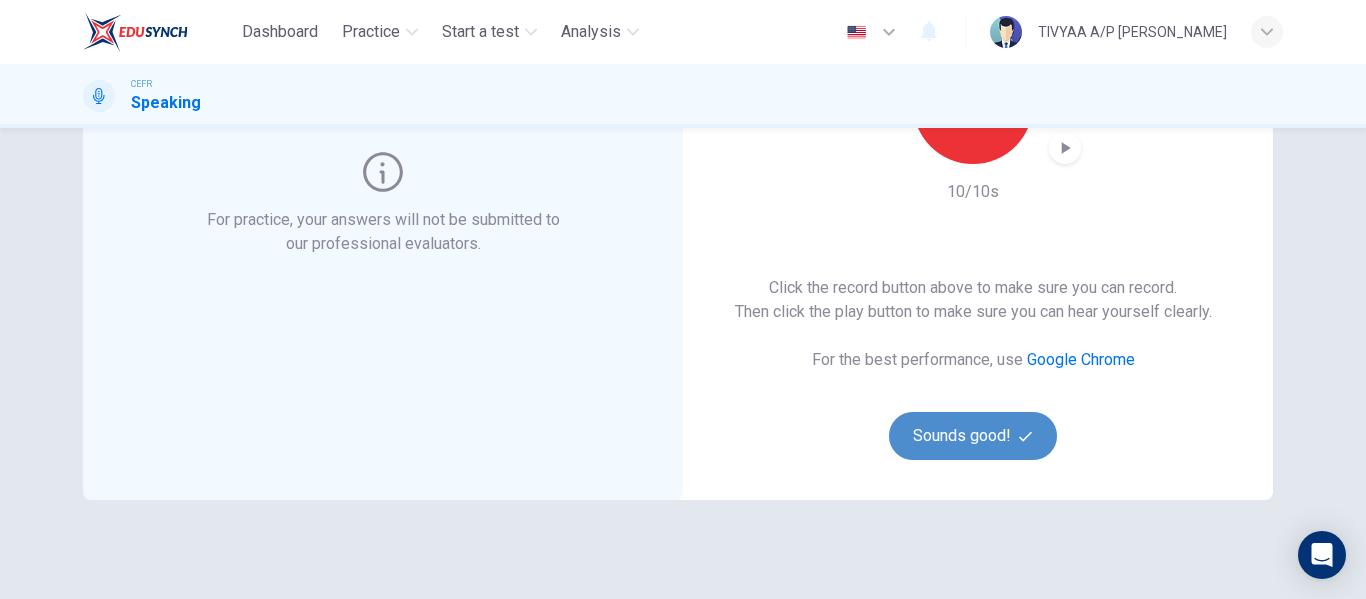 click on "Sounds good!" at bounding box center [973, 436] 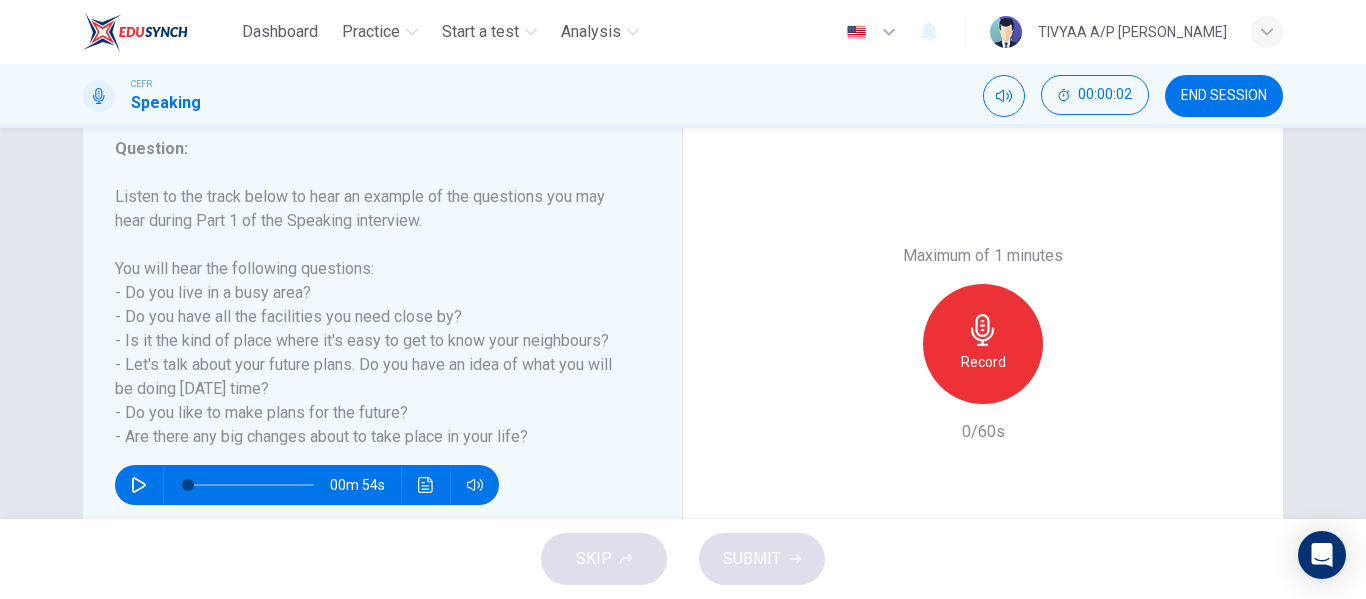 scroll, scrollTop: 273, scrollLeft: 0, axis: vertical 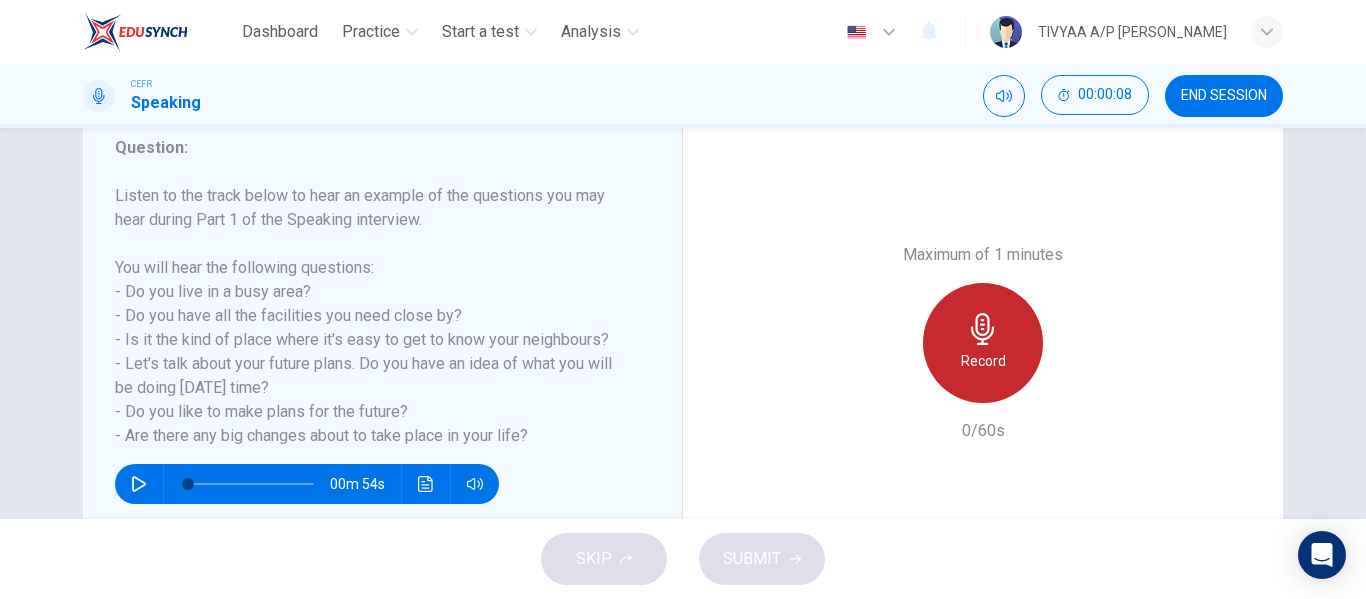 click on "Record" at bounding box center (983, 343) 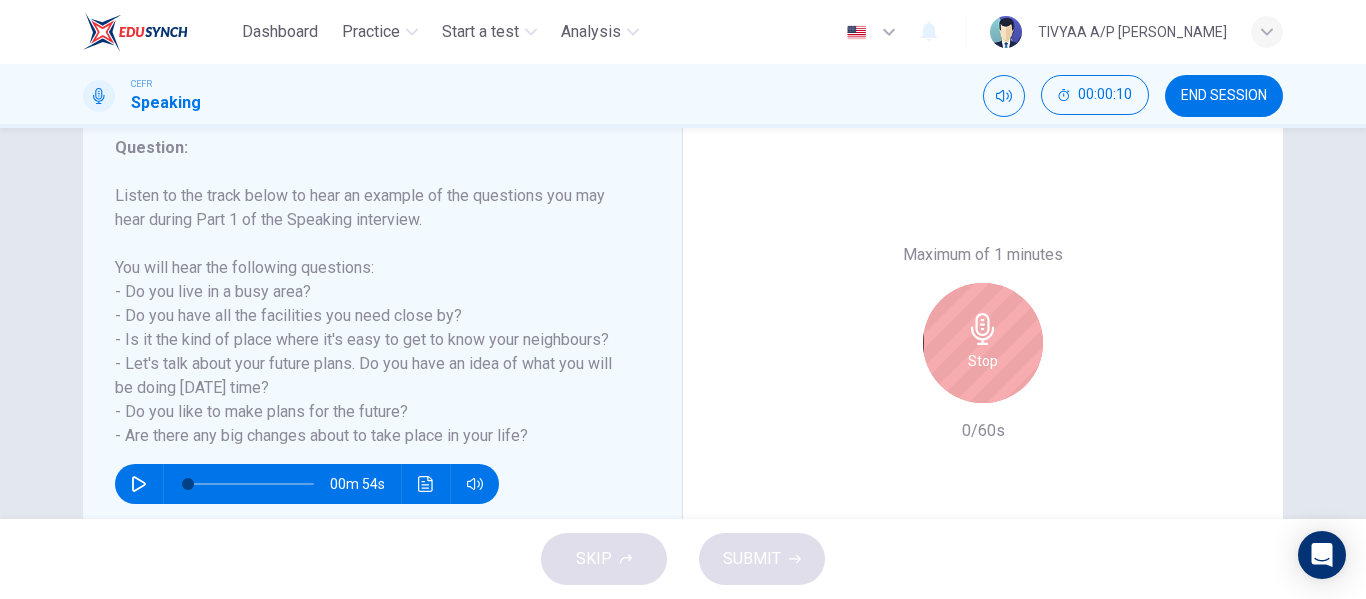 scroll, scrollTop: 335, scrollLeft: 0, axis: vertical 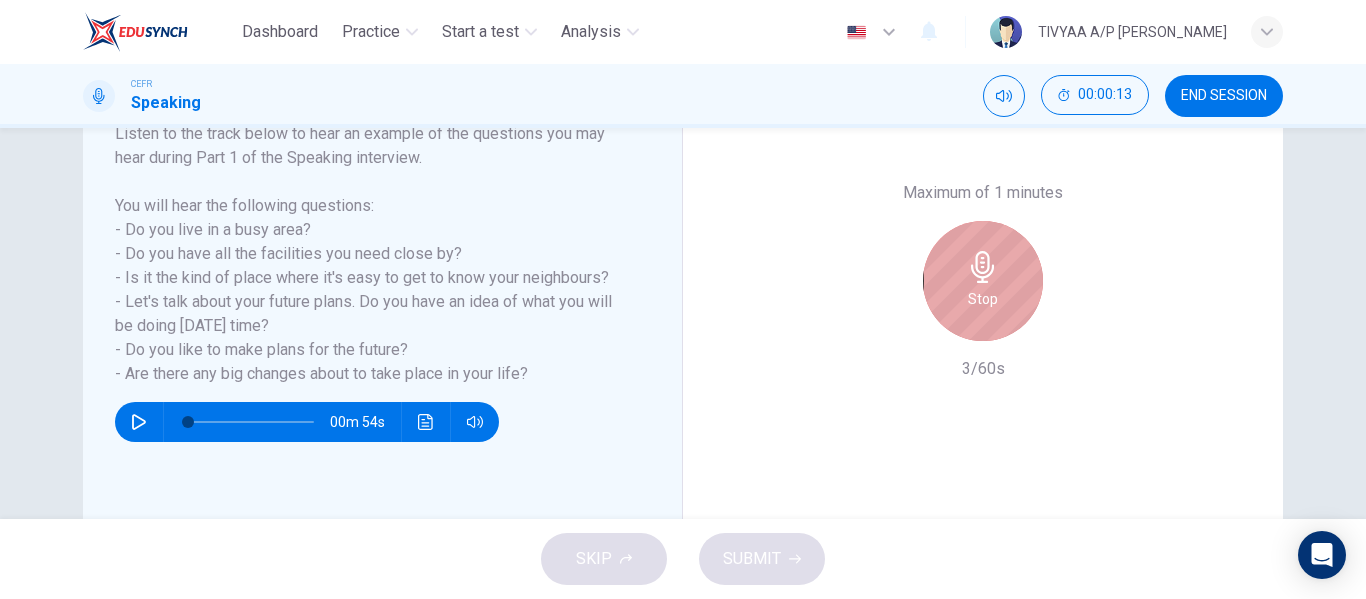 click on "Stop" at bounding box center (983, 299) 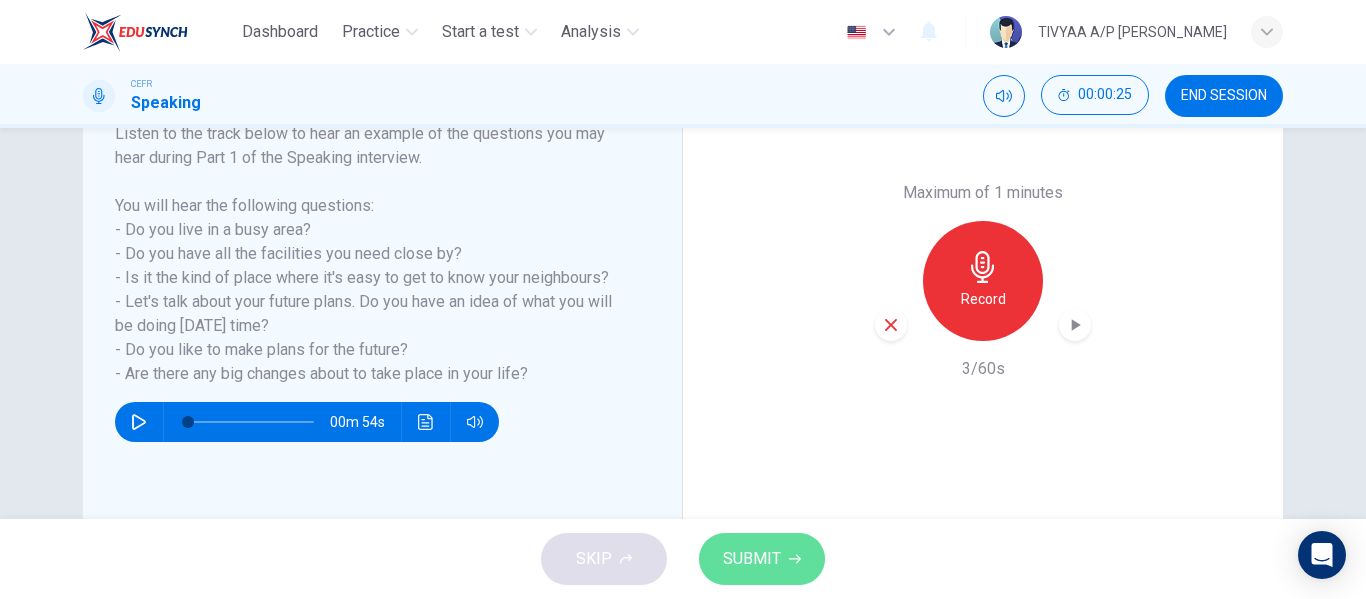 click on "SUBMIT" at bounding box center [762, 559] 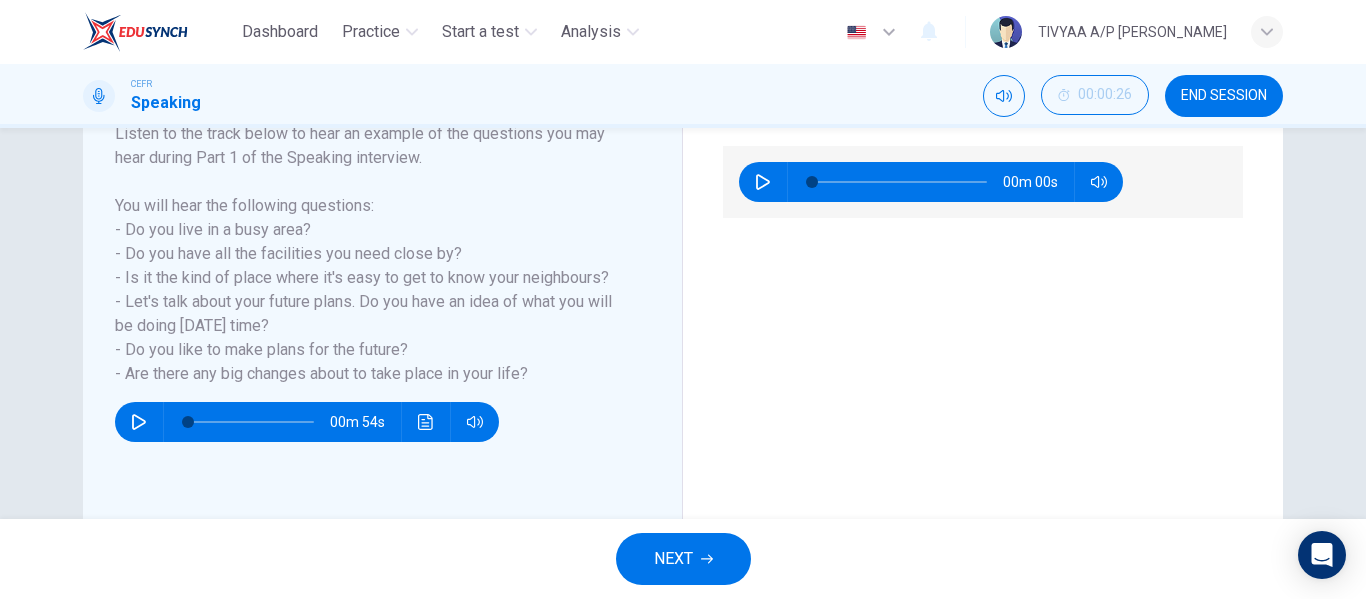scroll, scrollTop: 384, scrollLeft: 0, axis: vertical 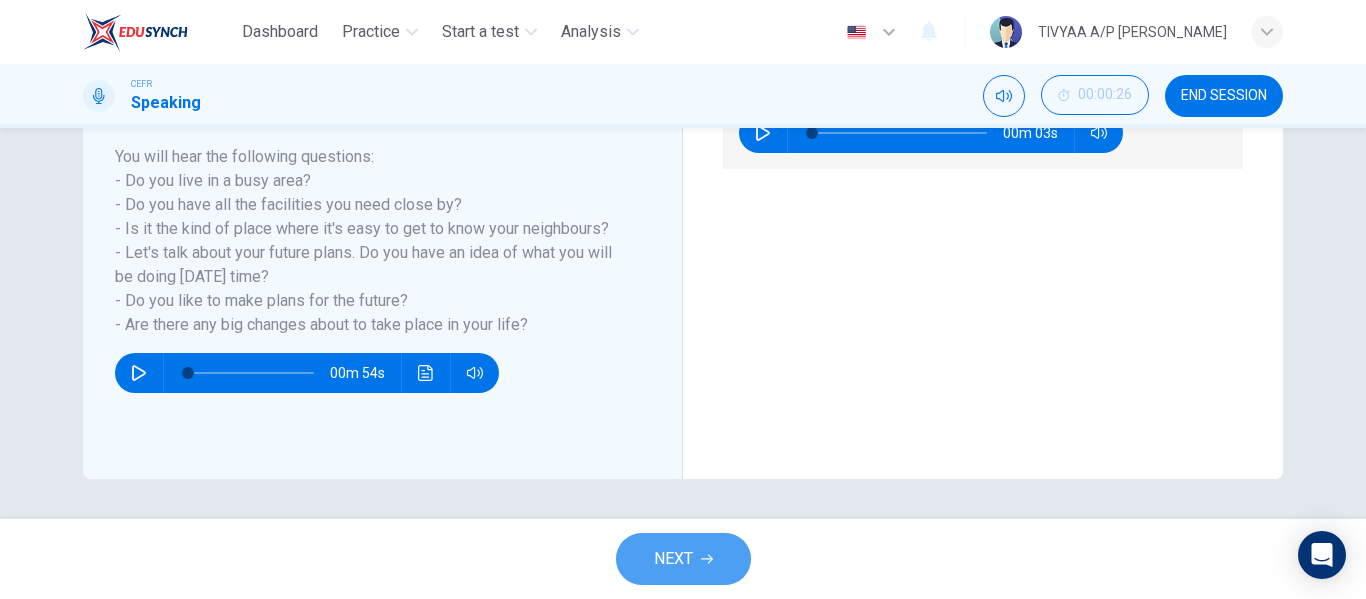 click on "NEXT" at bounding box center [683, 559] 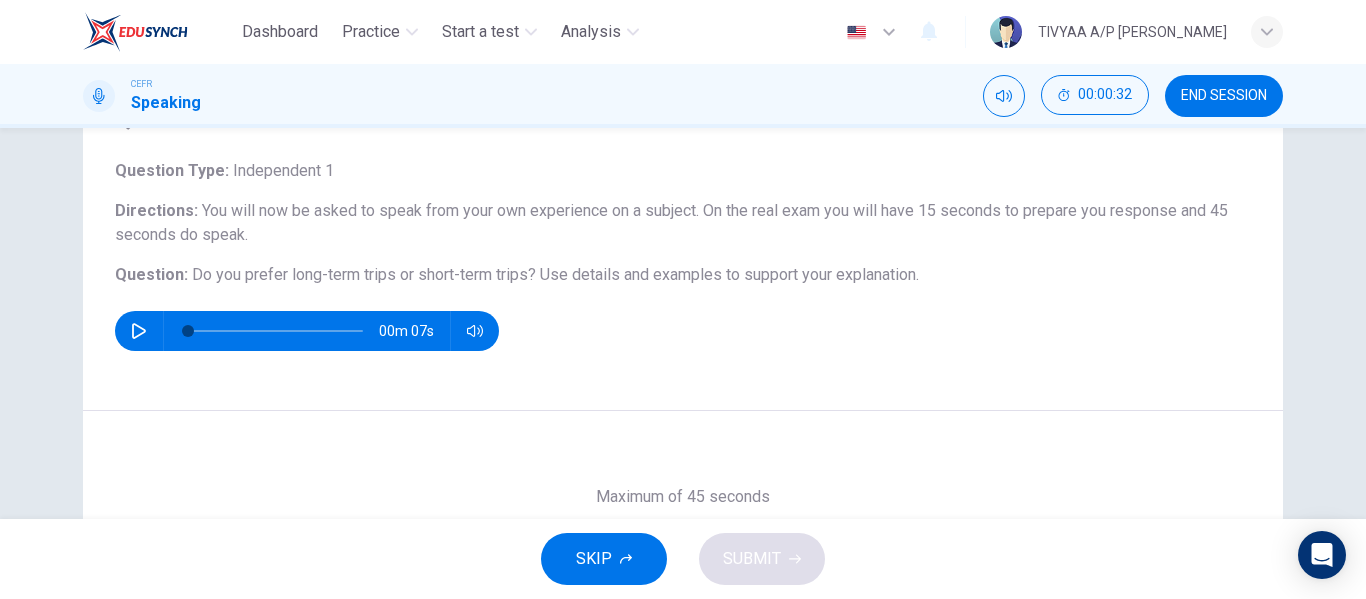 scroll, scrollTop: 115, scrollLeft: 0, axis: vertical 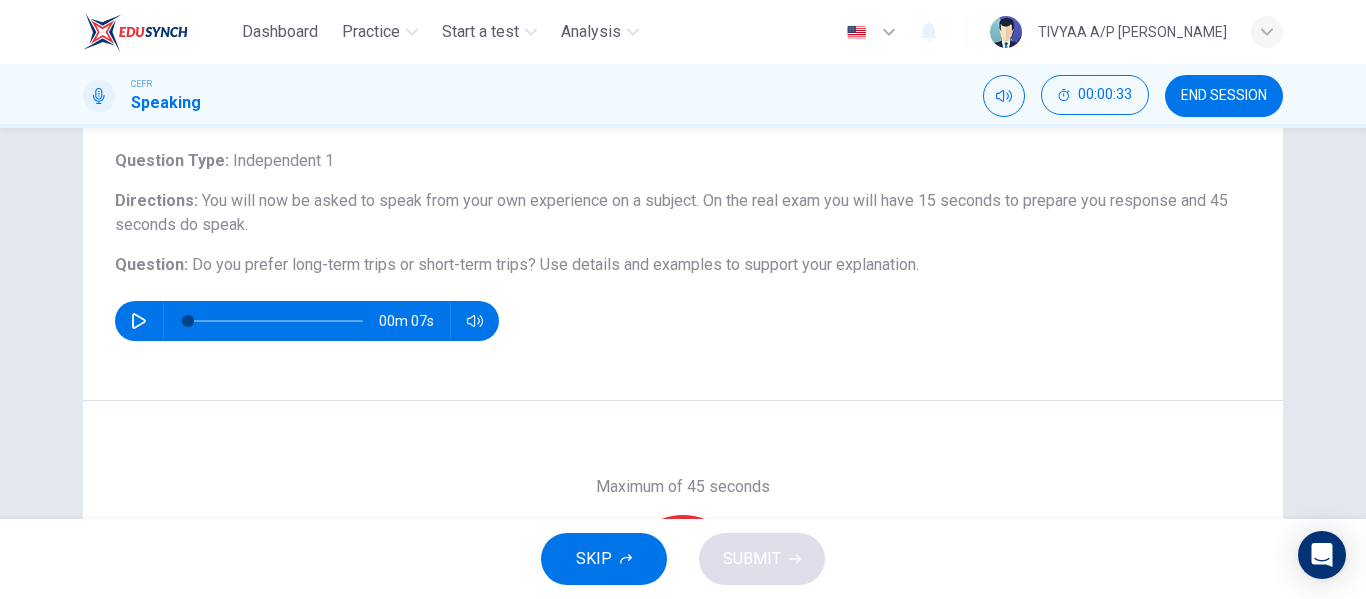click on "SKIP" at bounding box center (604, 559) 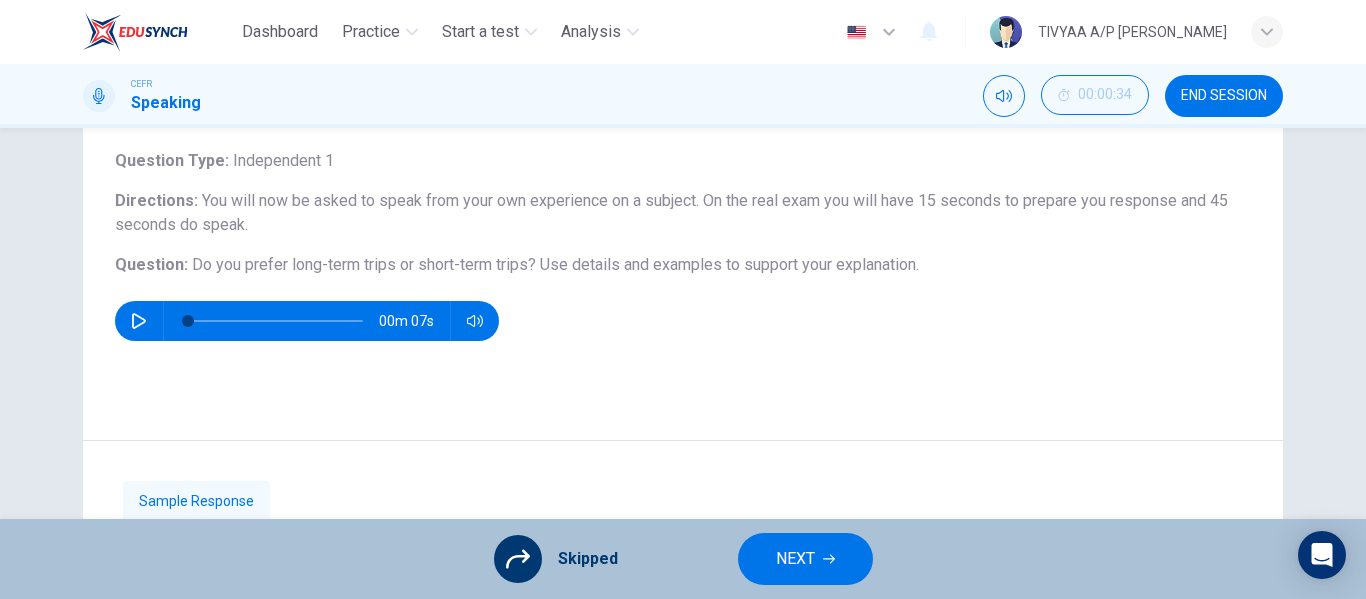 click on "NEXT" at bounding box center (795, 559) 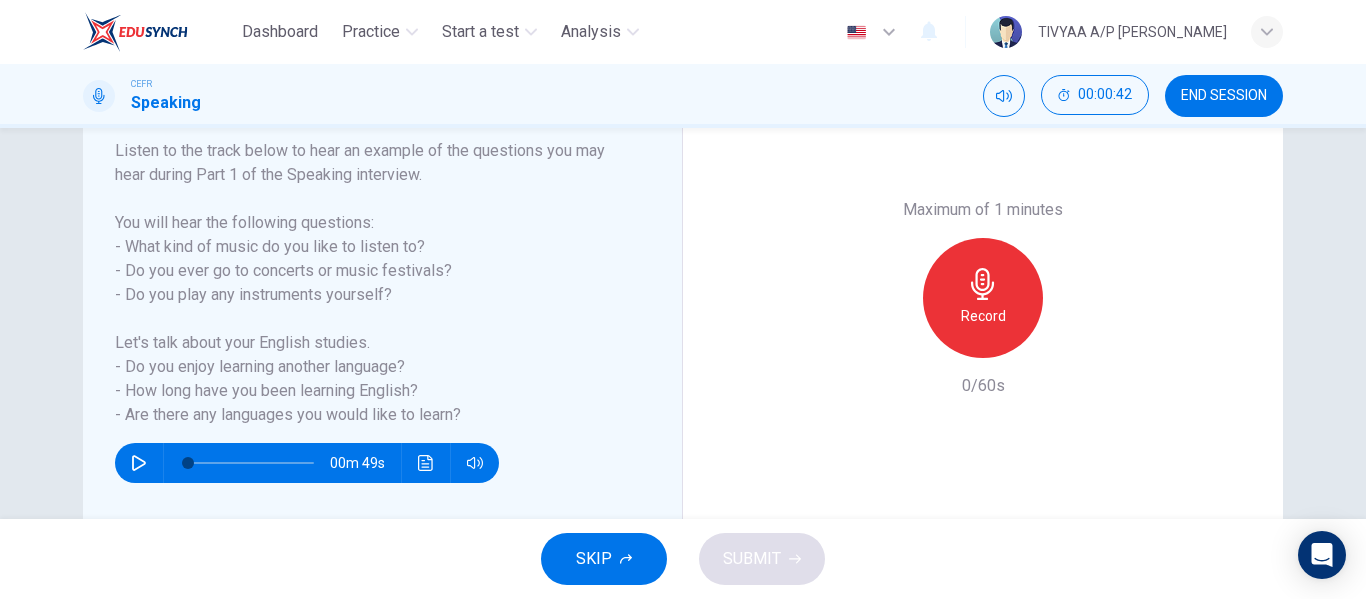 scroll, scrollTop: 319, scrollLeft: 0, axis: vertical 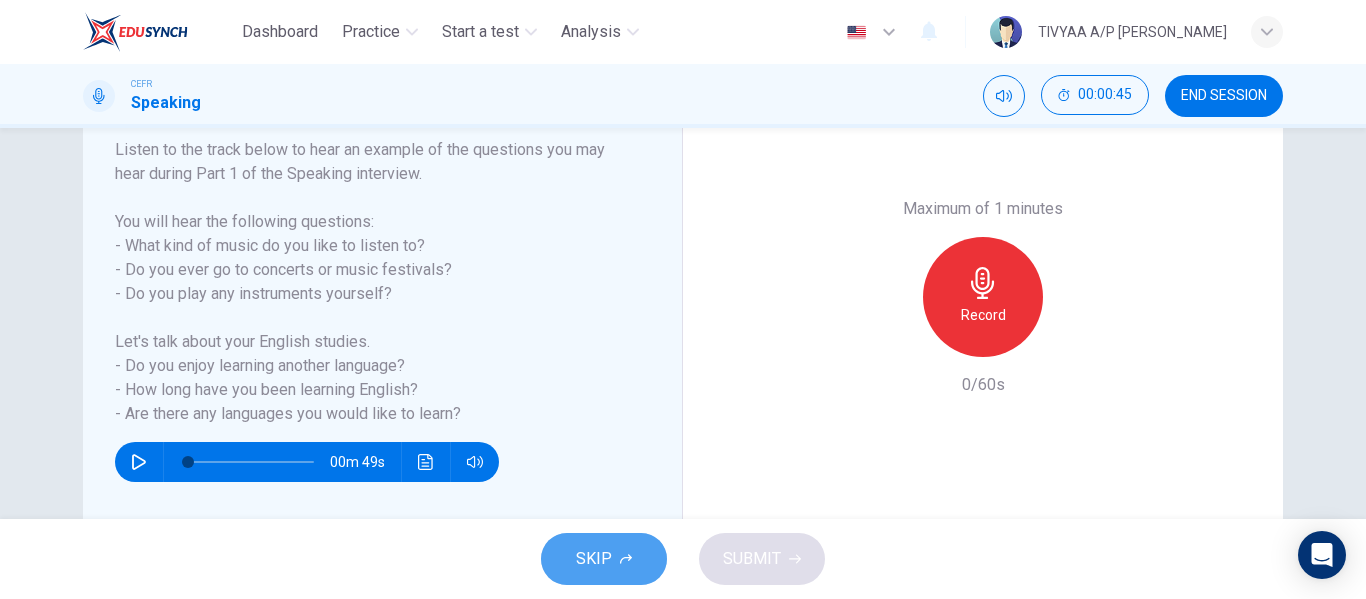click on "SKIP" at bounding box center (604, 559) 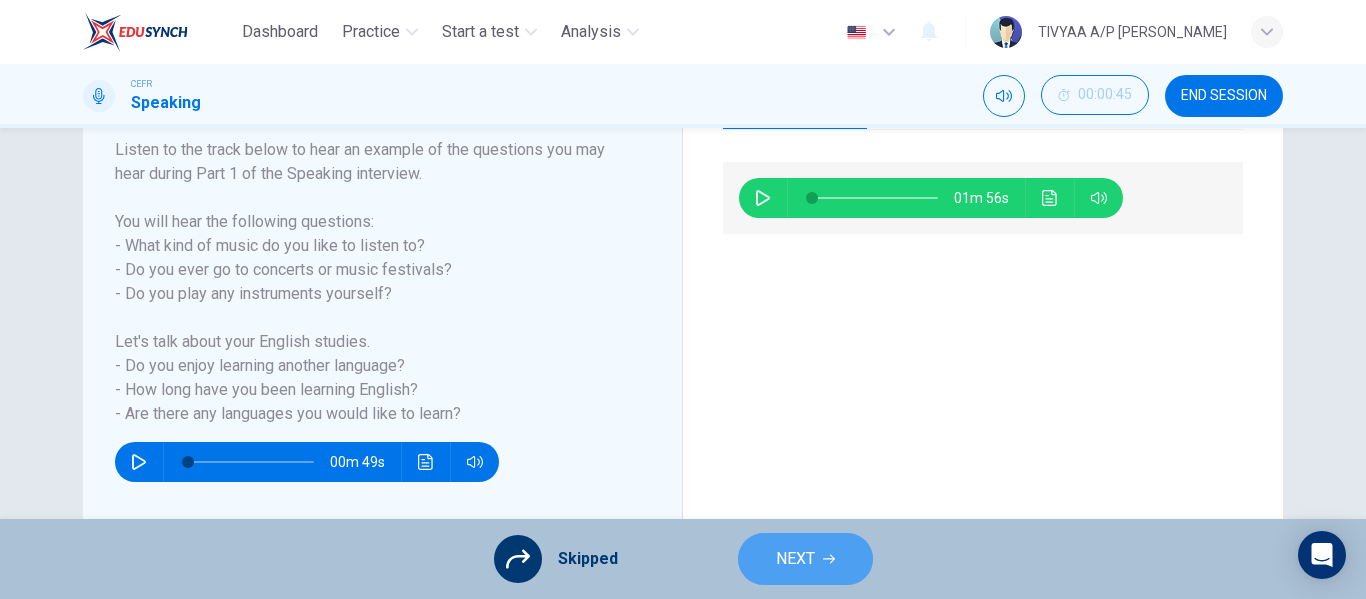 click on "NEXT" at bounding box center (795, 559) 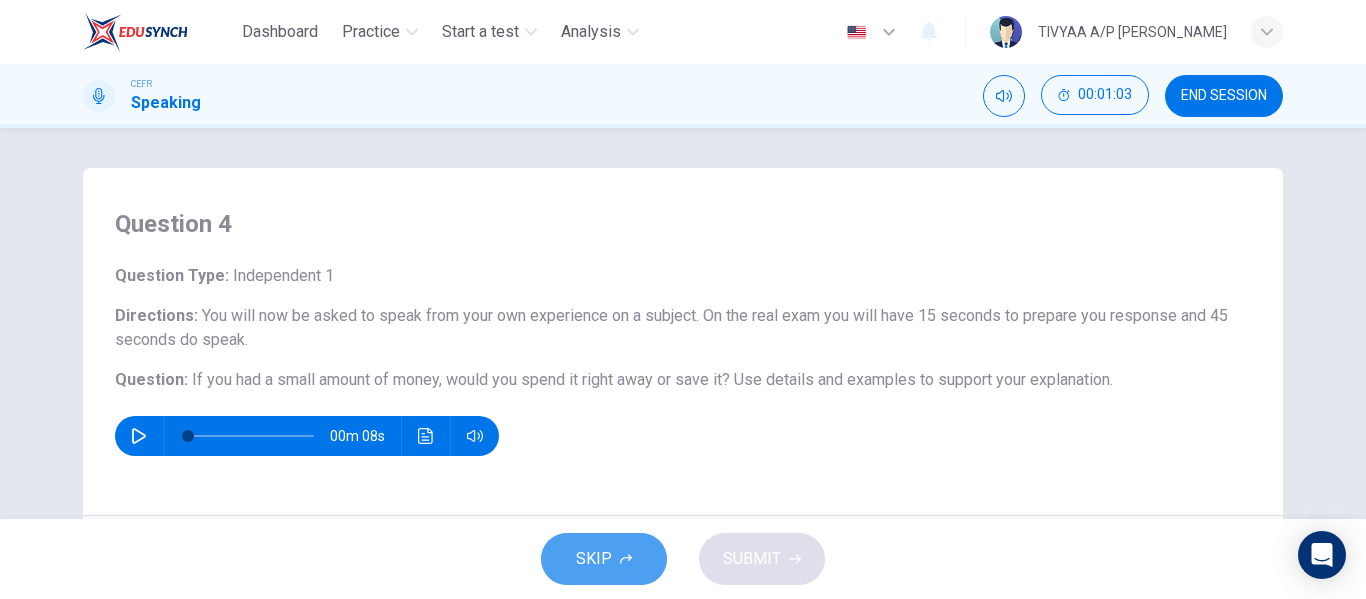 click on "SKIP" at bounding box center (594, 559) 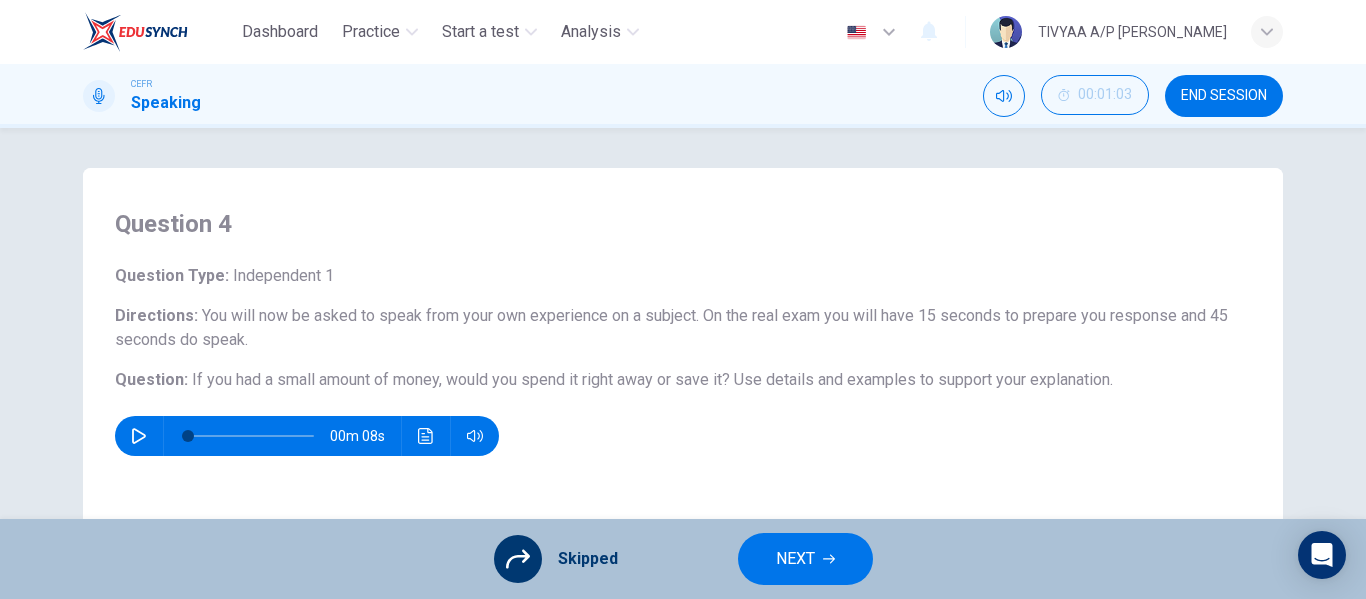 click on "NEXT" at bounding box center (805, 559) 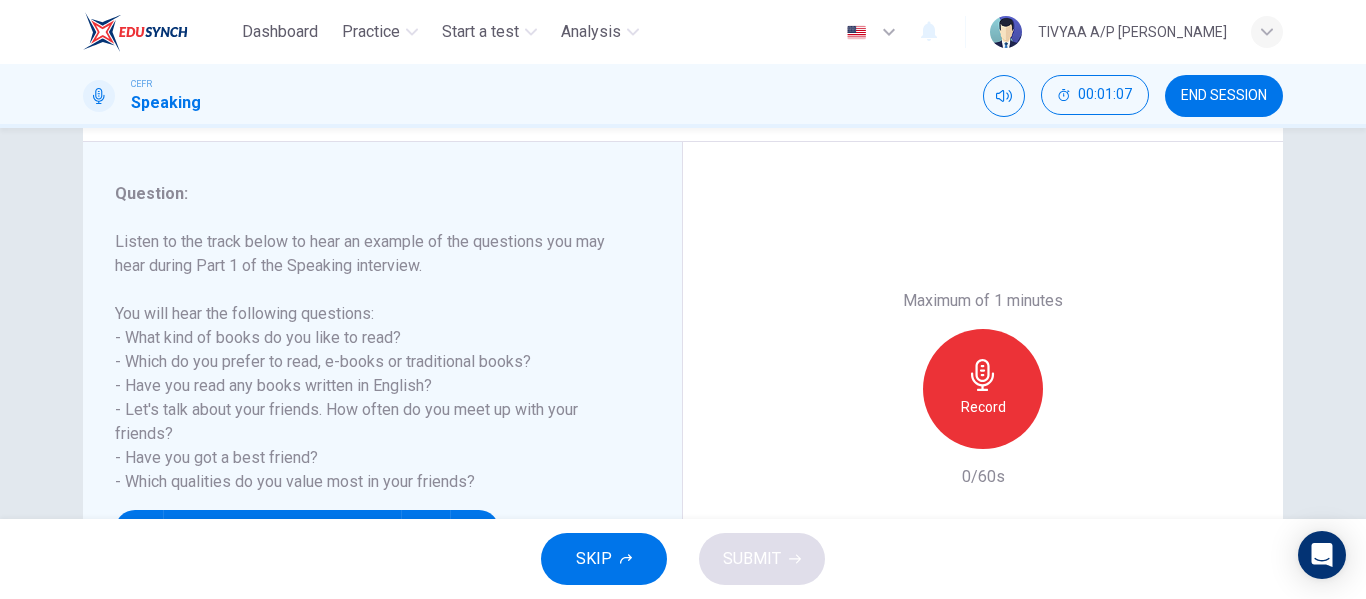 scroll, scrollTop: 229, scrollLeft: 0, axis: vertical 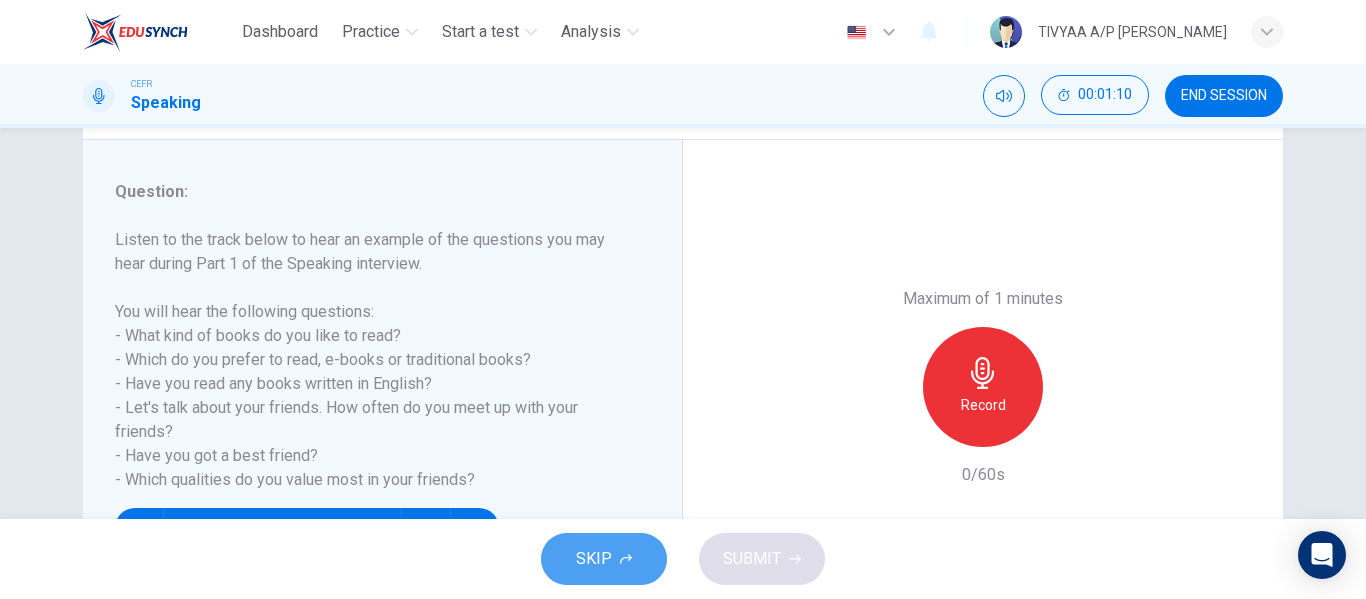 click on "SKIP" at bounding box center (604, 559) 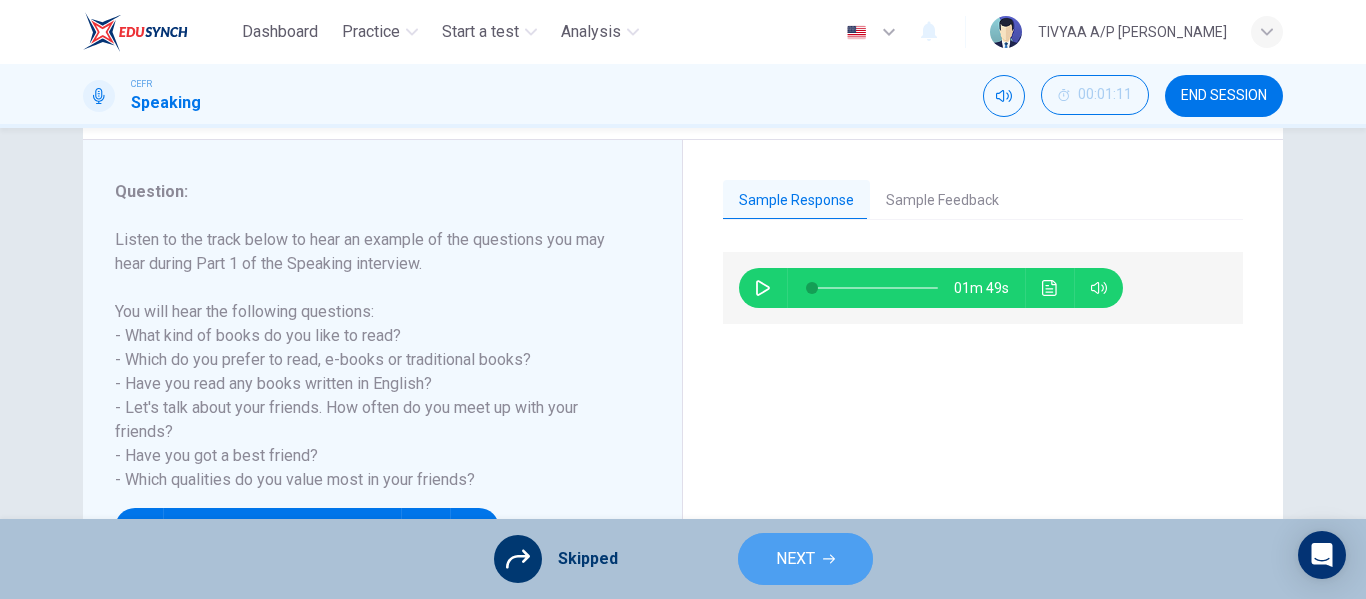 click on "NEXT" at bounding box center [795, 559] 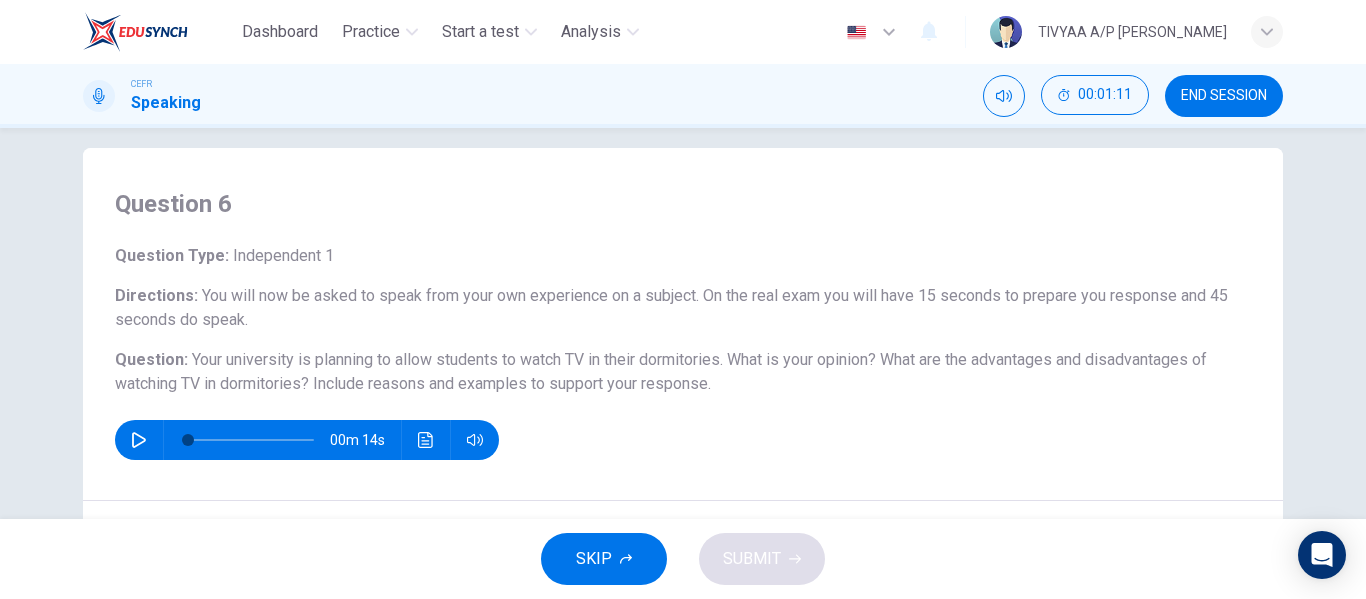 scroll, scrollTop: 23, scrollLeft: 0, axis: vertical 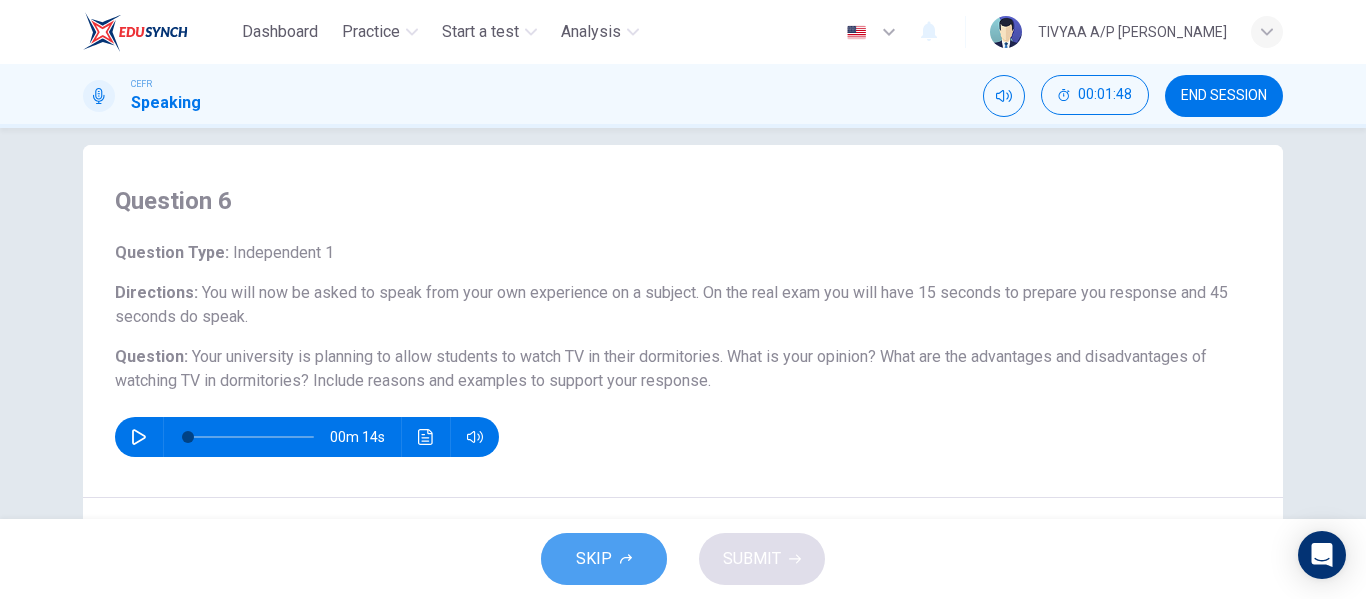 click on "SKIP" at bounding box center (604, 559) 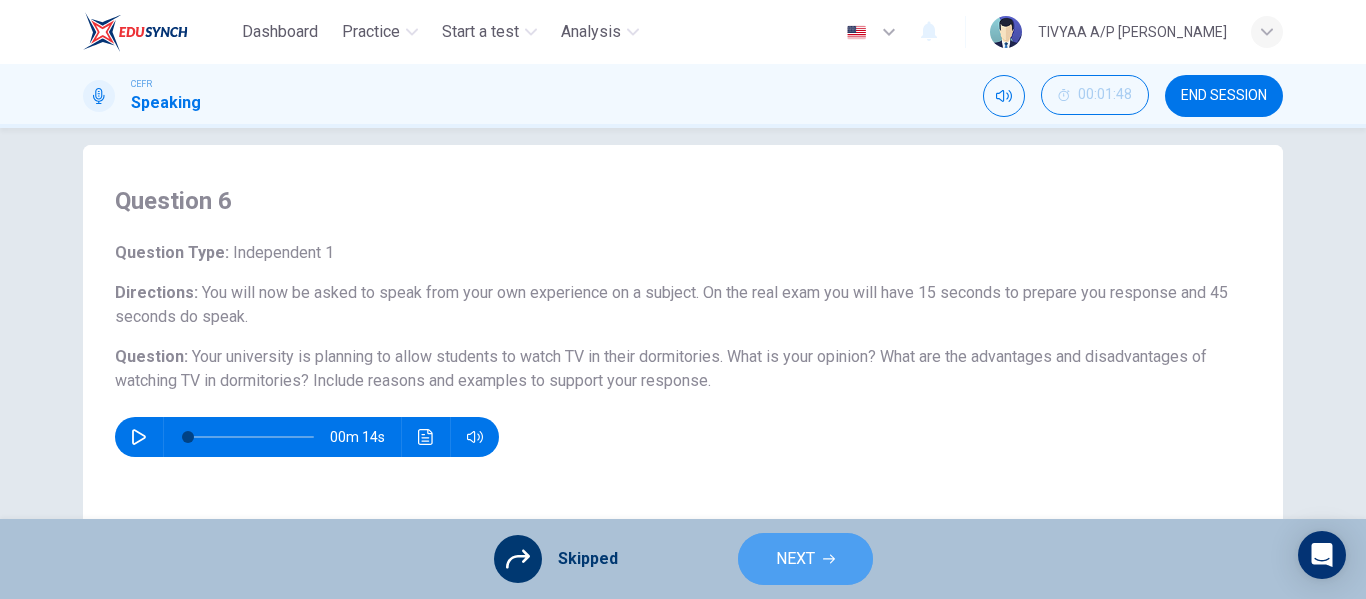 click on "NEXT" at bounding box center (805, 559) 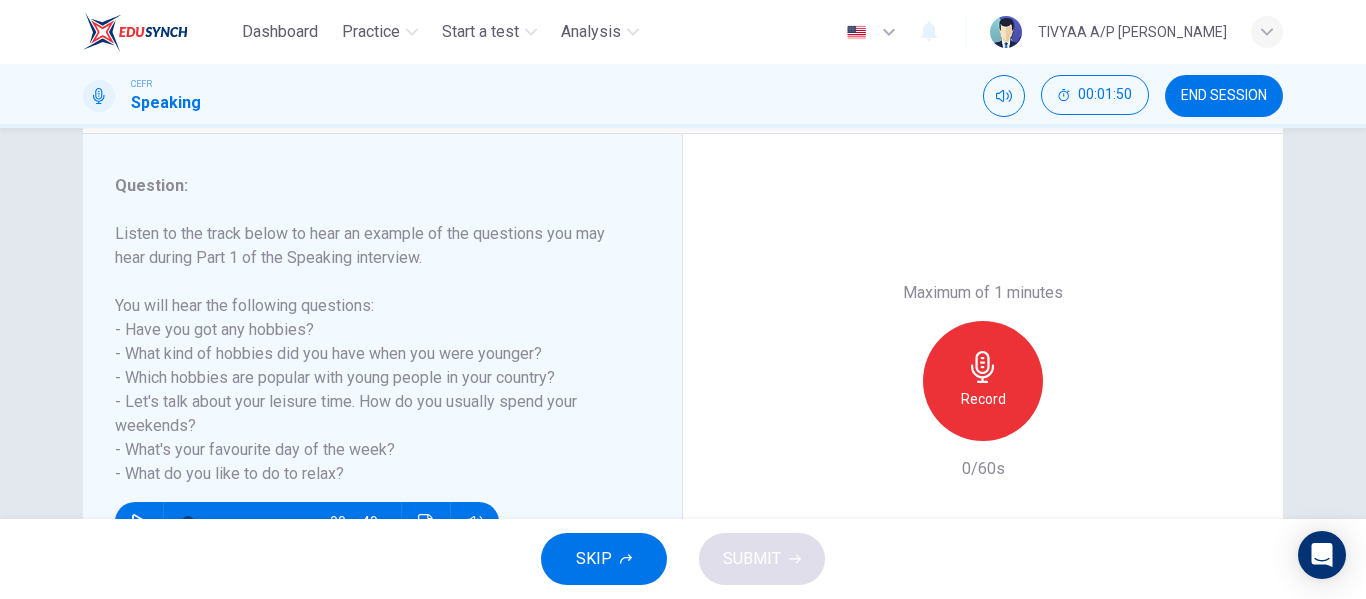 scroll, scrollTop: 241, scrollLeft: 0, axis: vertical 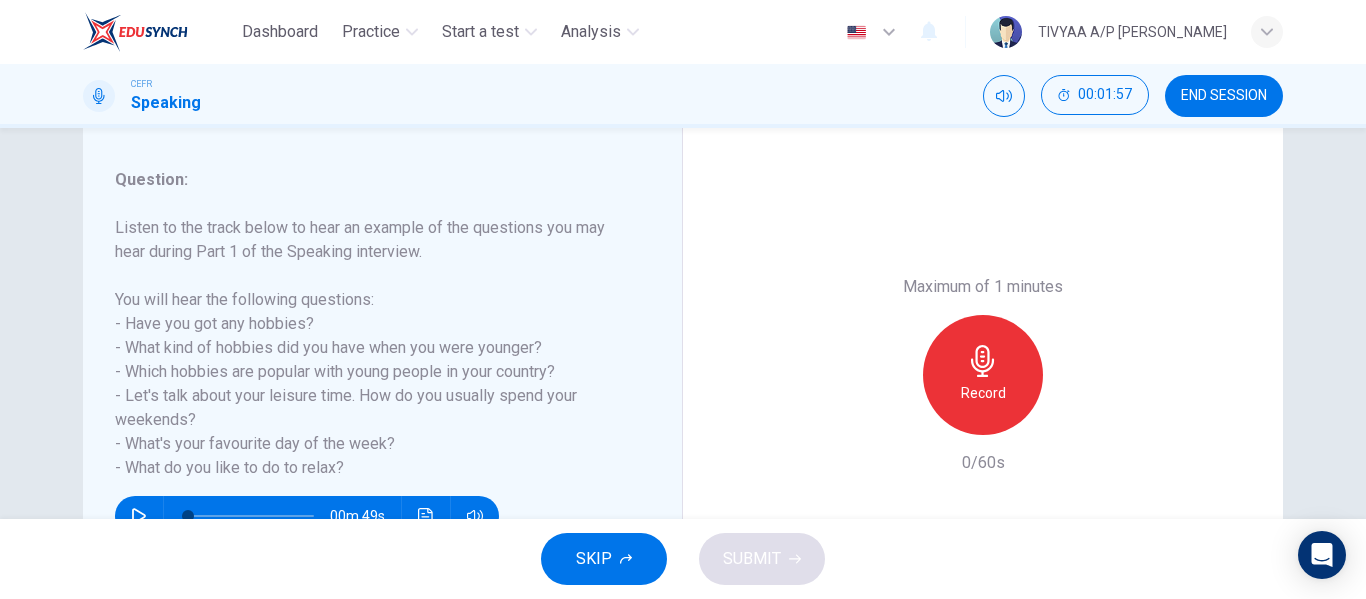 click on "SKIP" at bounding box center (604, 559) 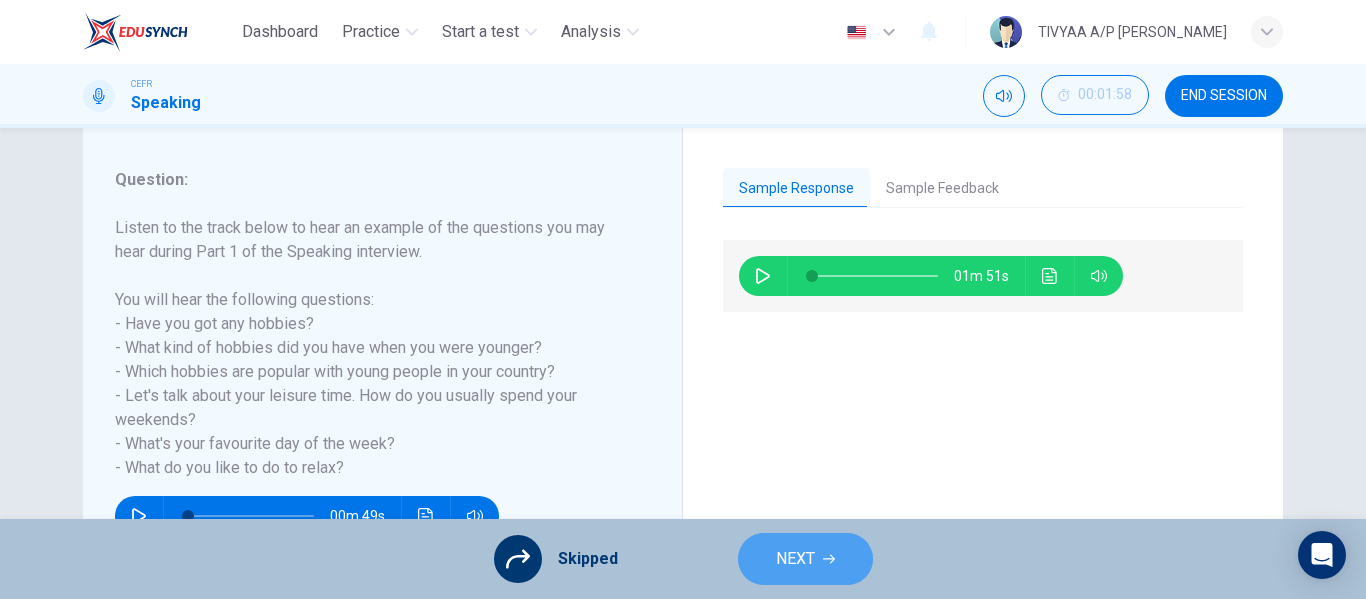 click on "NEXT" at bounding box center [805, 559] 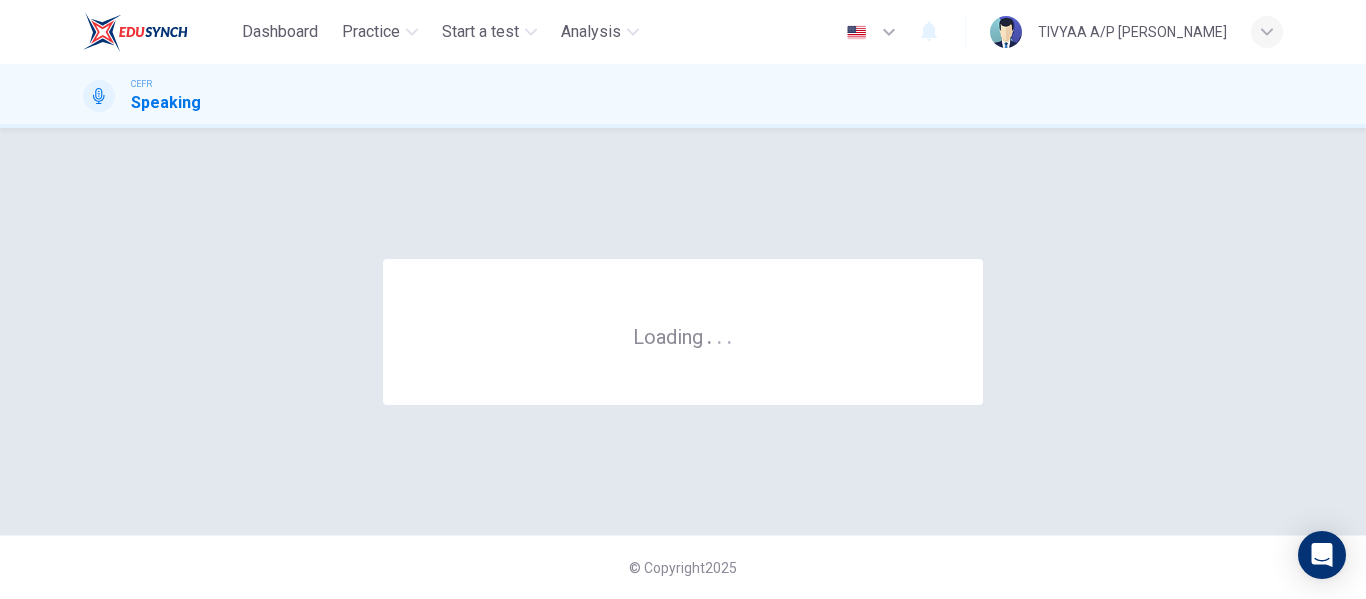 scroll, scrollTop: 0, scrollLeft: 0, axis: both 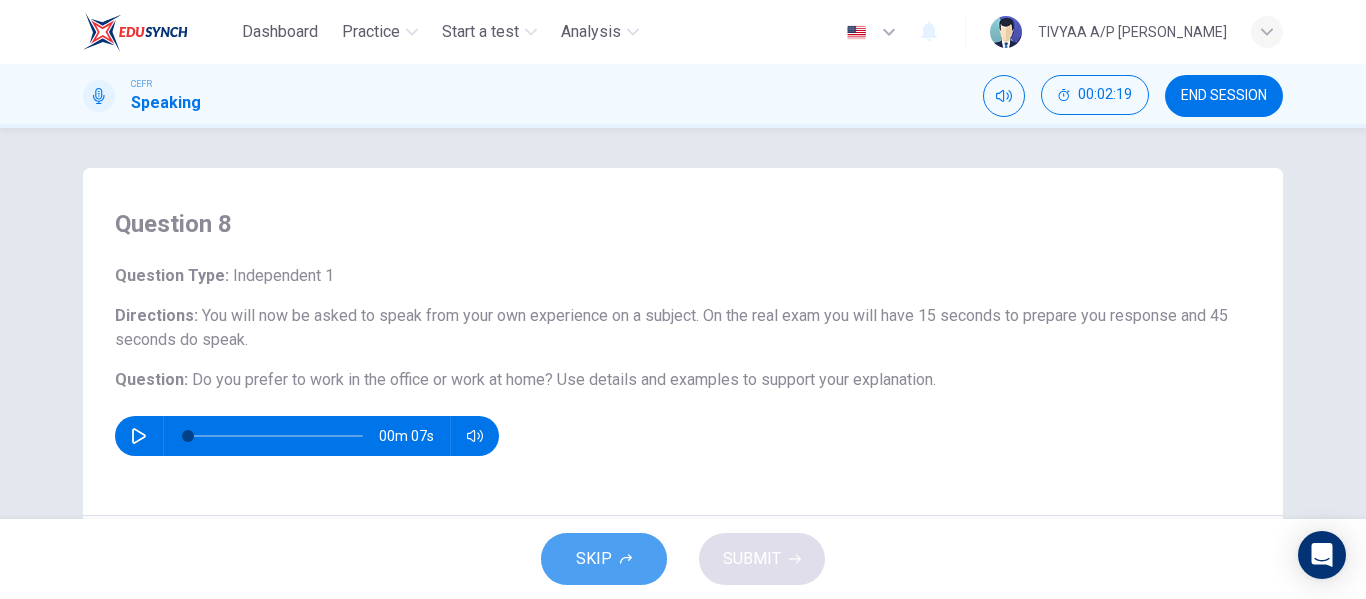 click 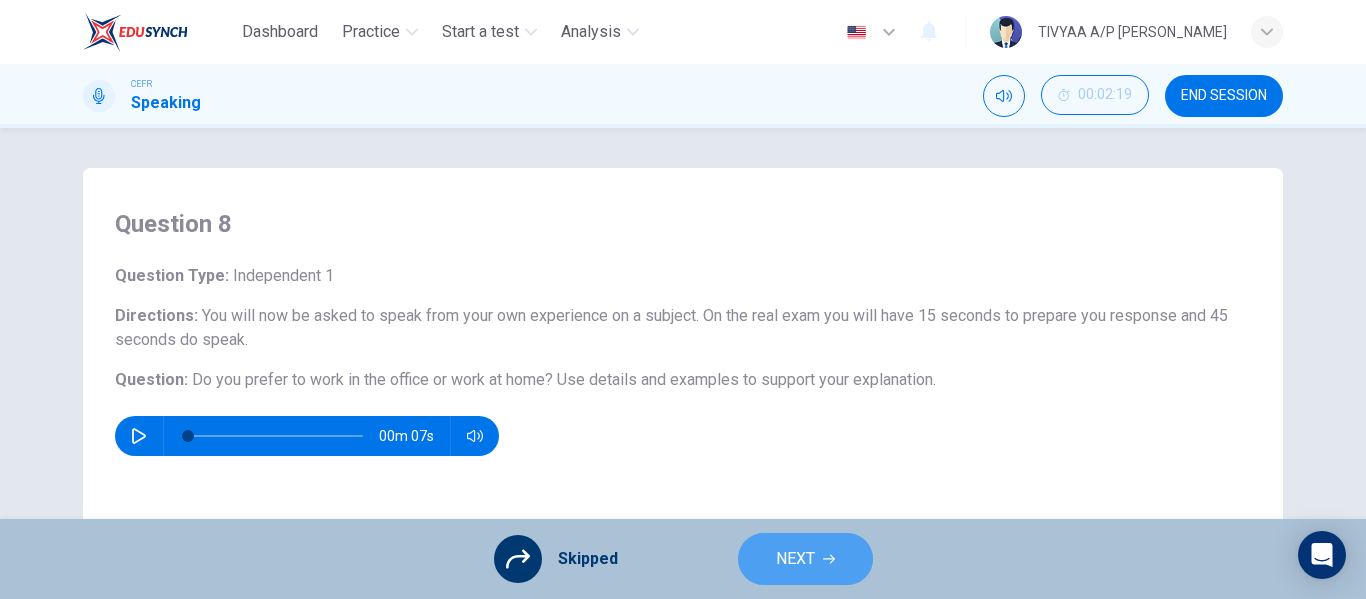 click on "NEXT" at bounding box center (795, 559) 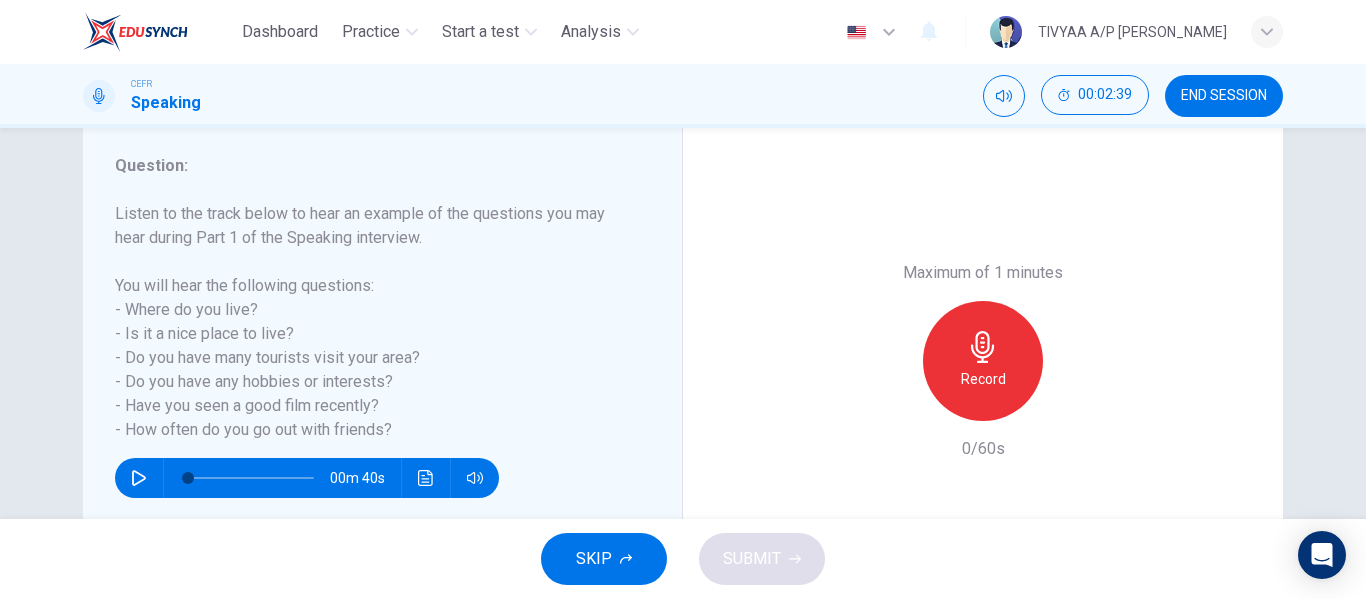 scroll, scrollTop: 256, scrollLeft: 0, axis: vertical 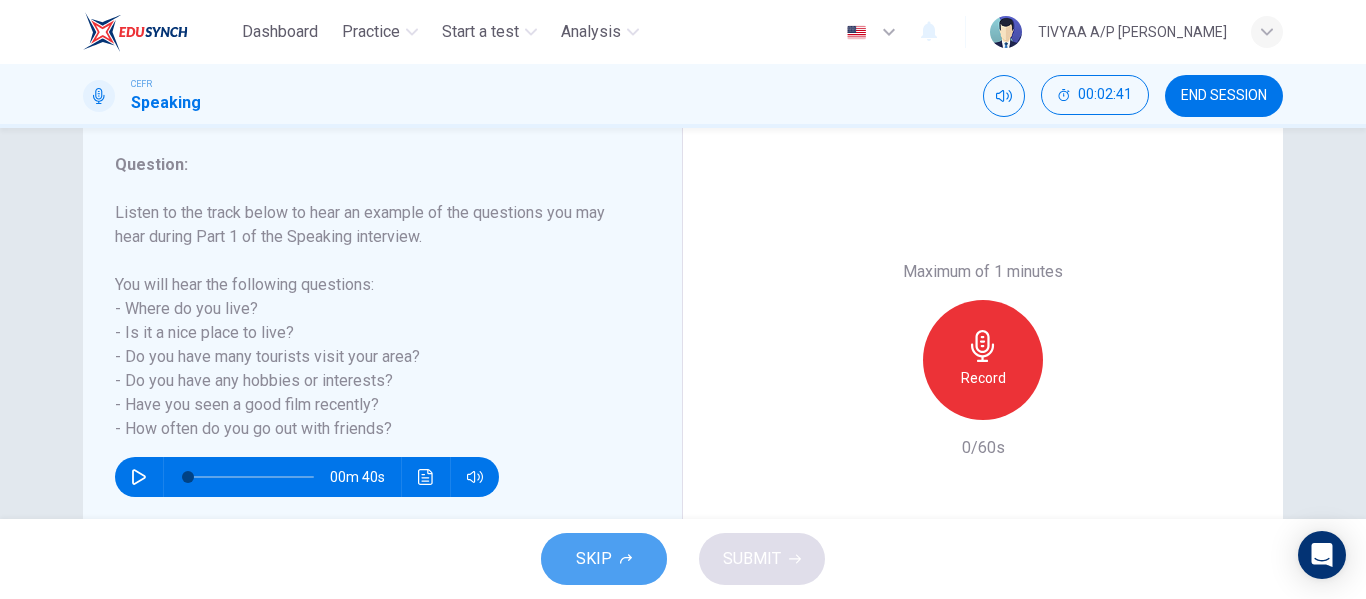 click on "SKIP" at bounding box center [604, 559] 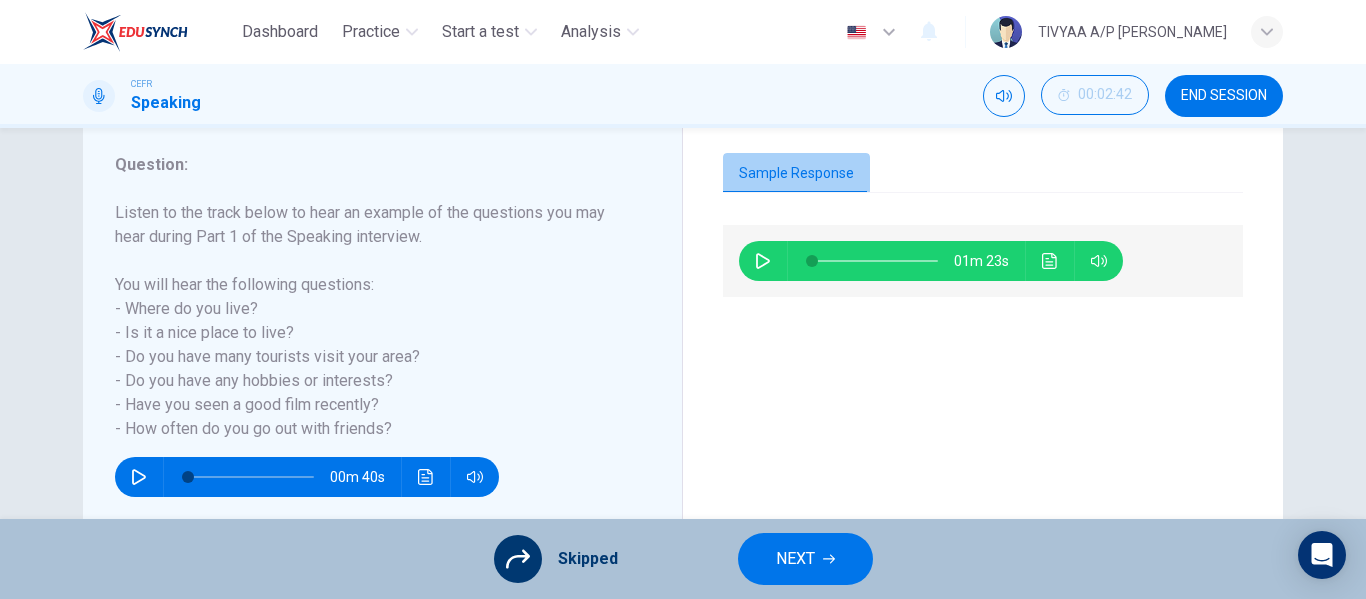 click on "Sample Response" at bounding box center [796, 174] 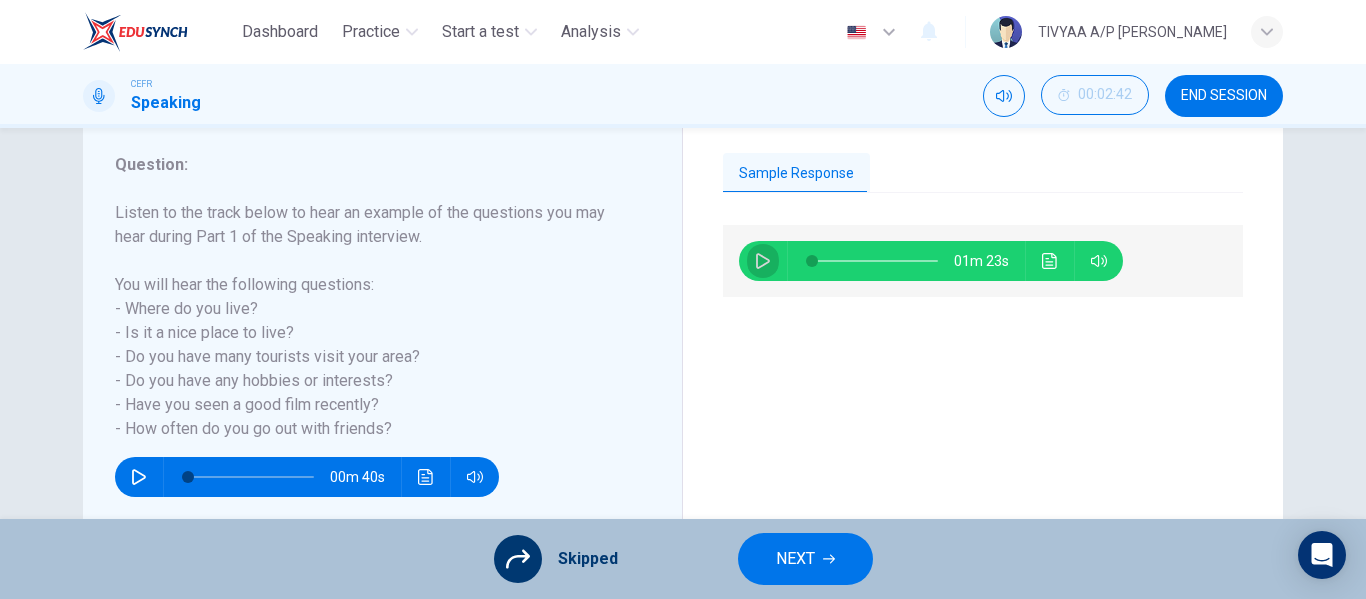 click 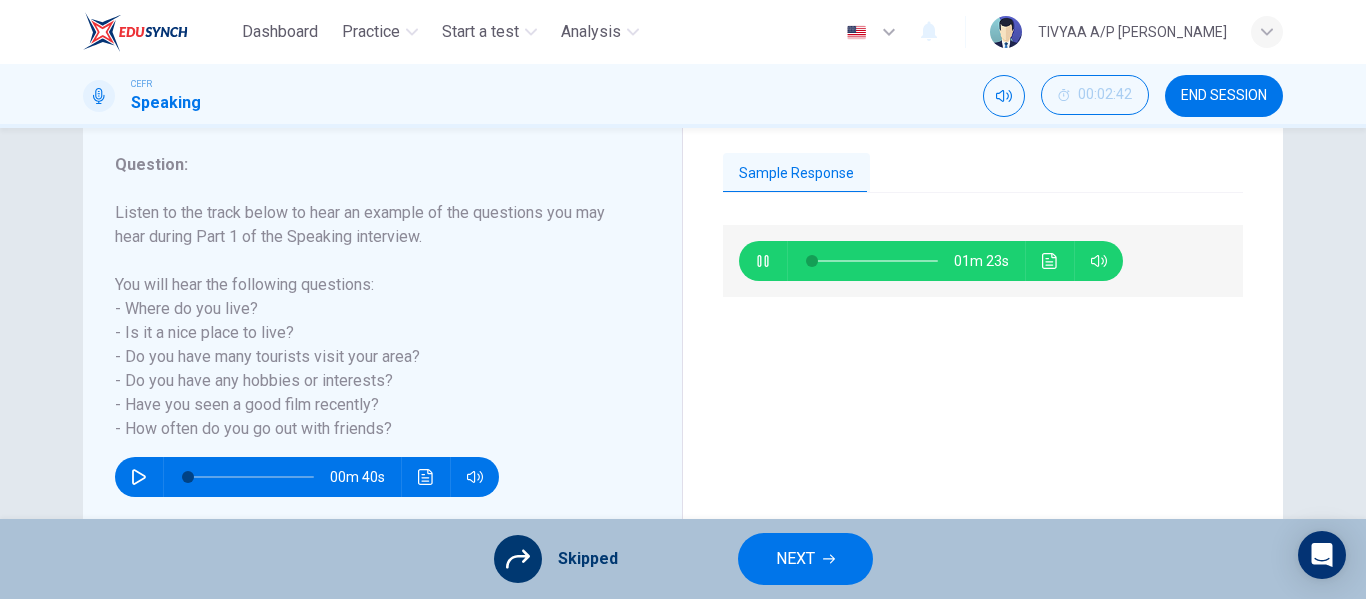 type on "1" 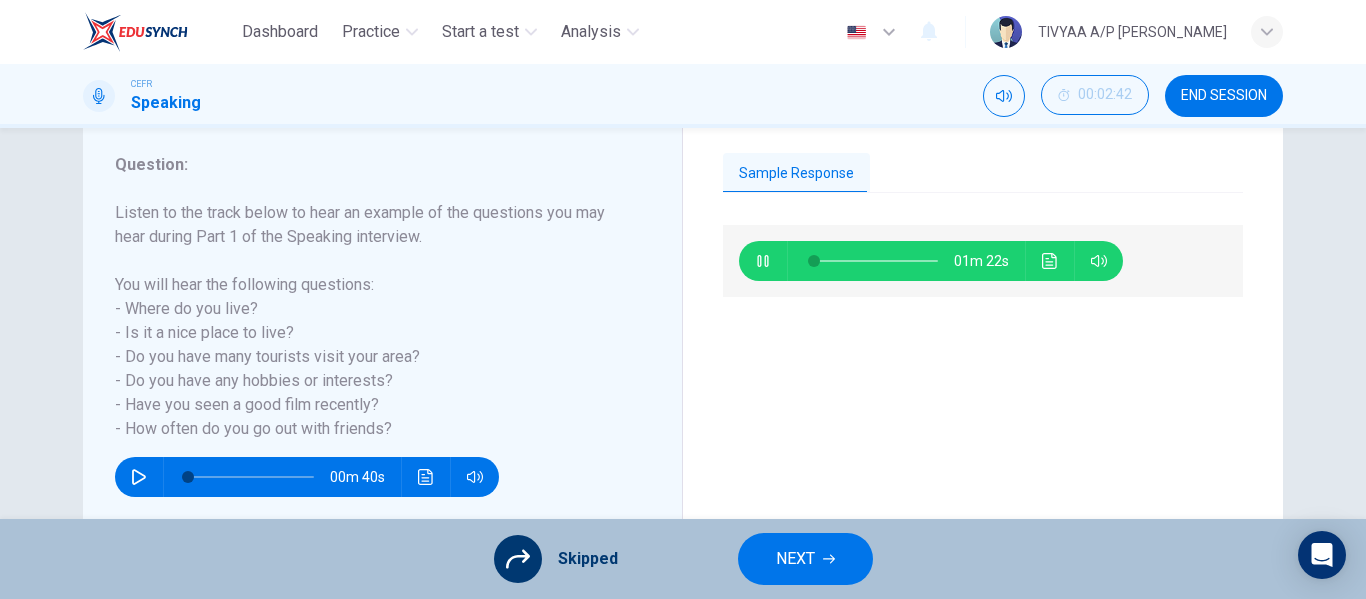 type 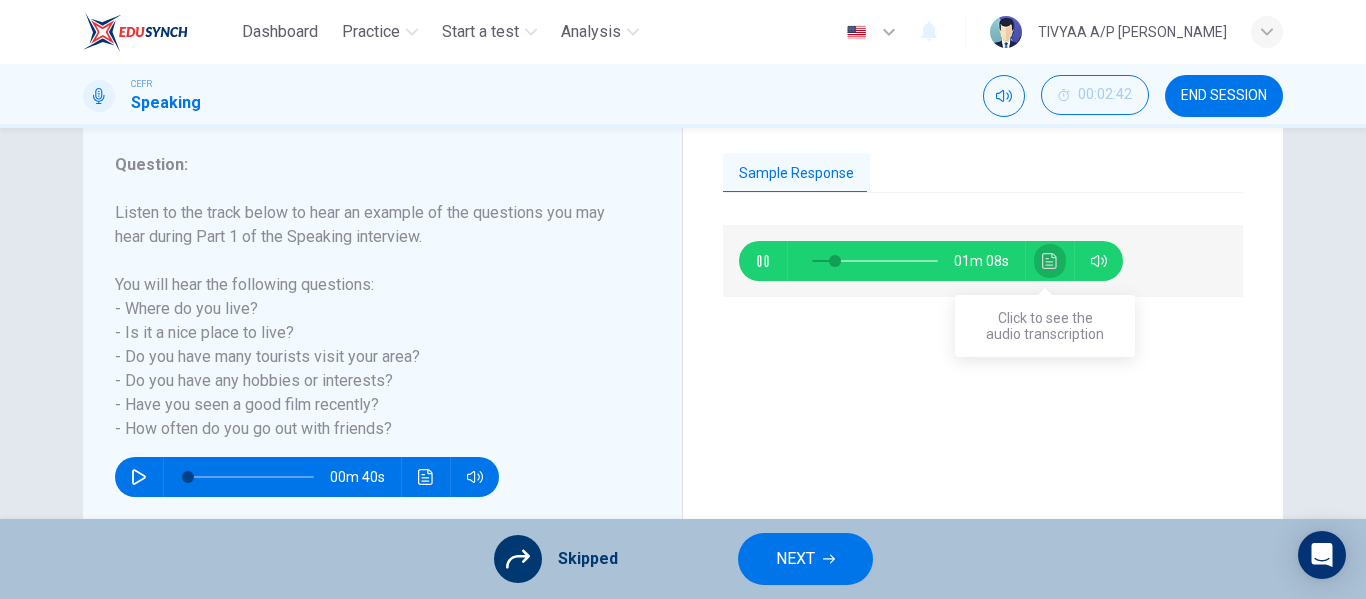 click at bounding box center (1050, 261) 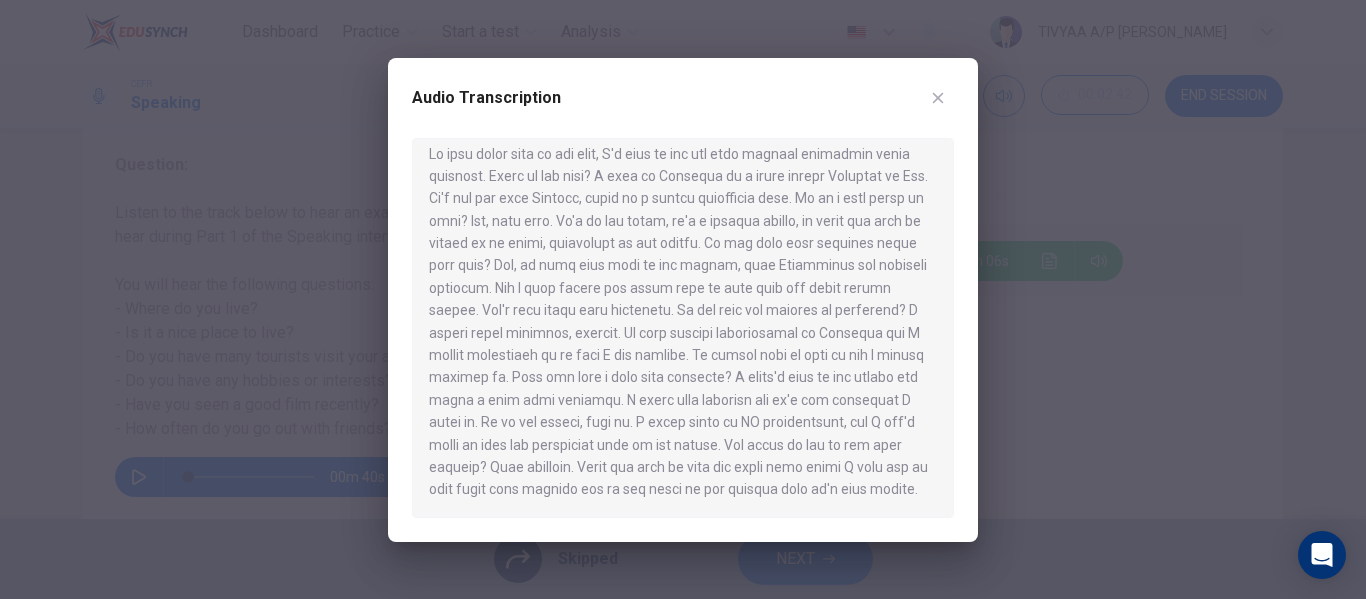 scroll, scrollTop: 0, scrollLeft: 0, axis: both 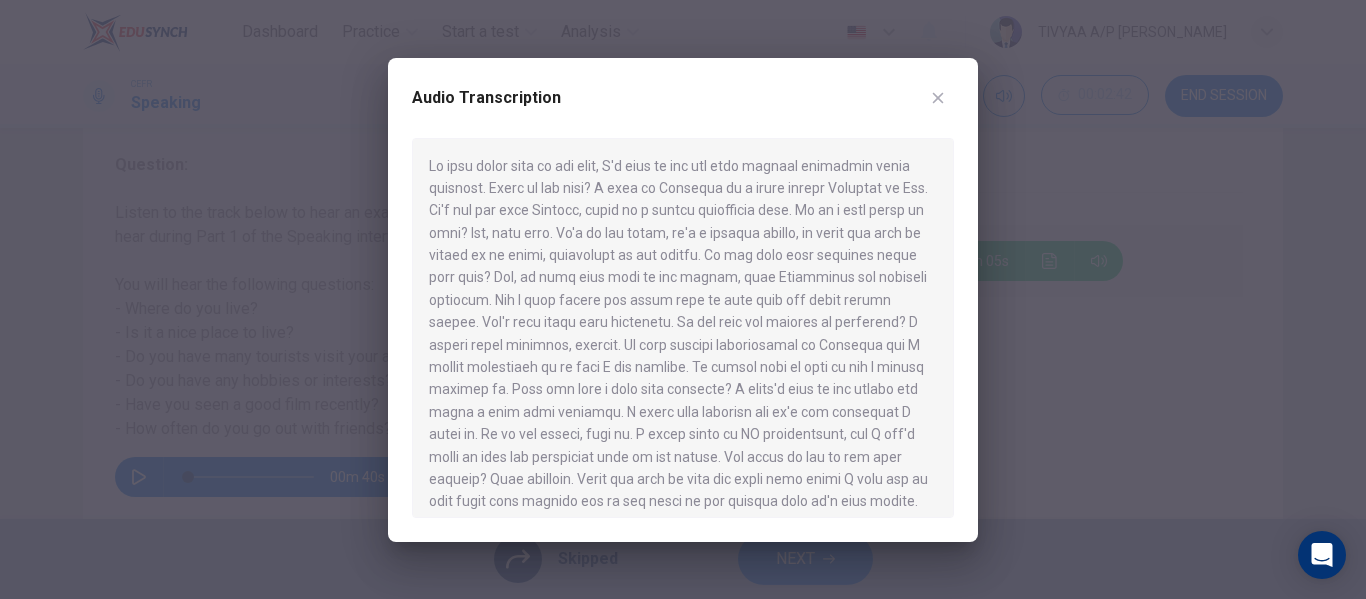 type on "23" 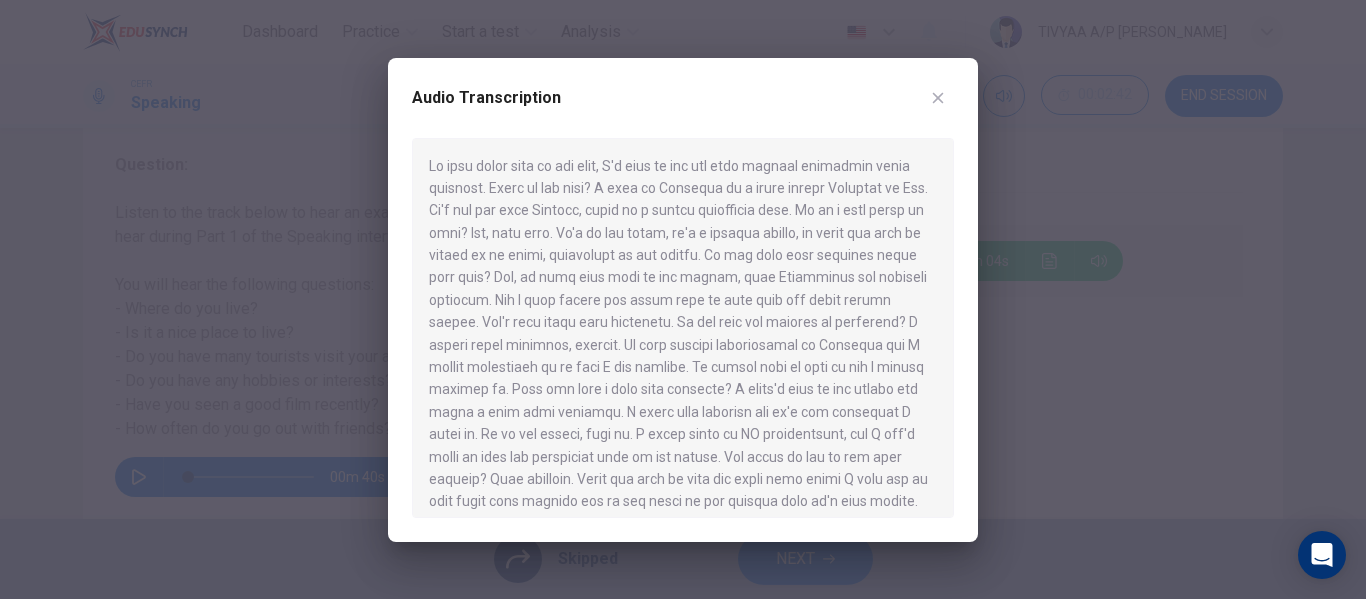 type 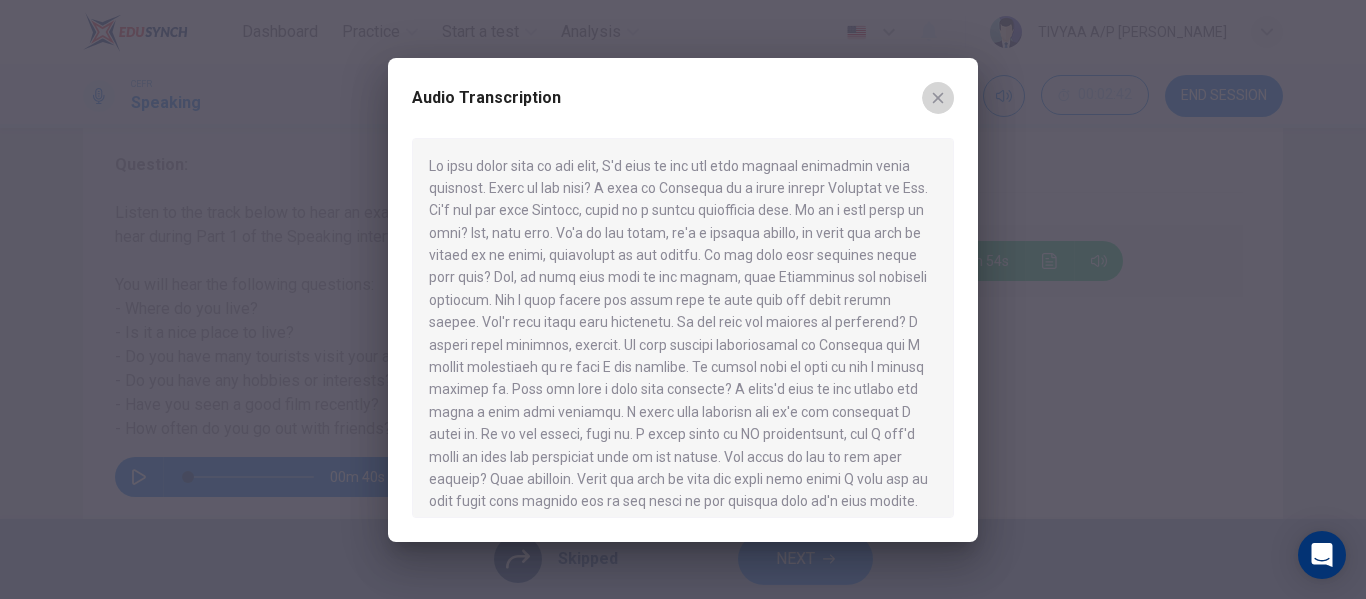 click 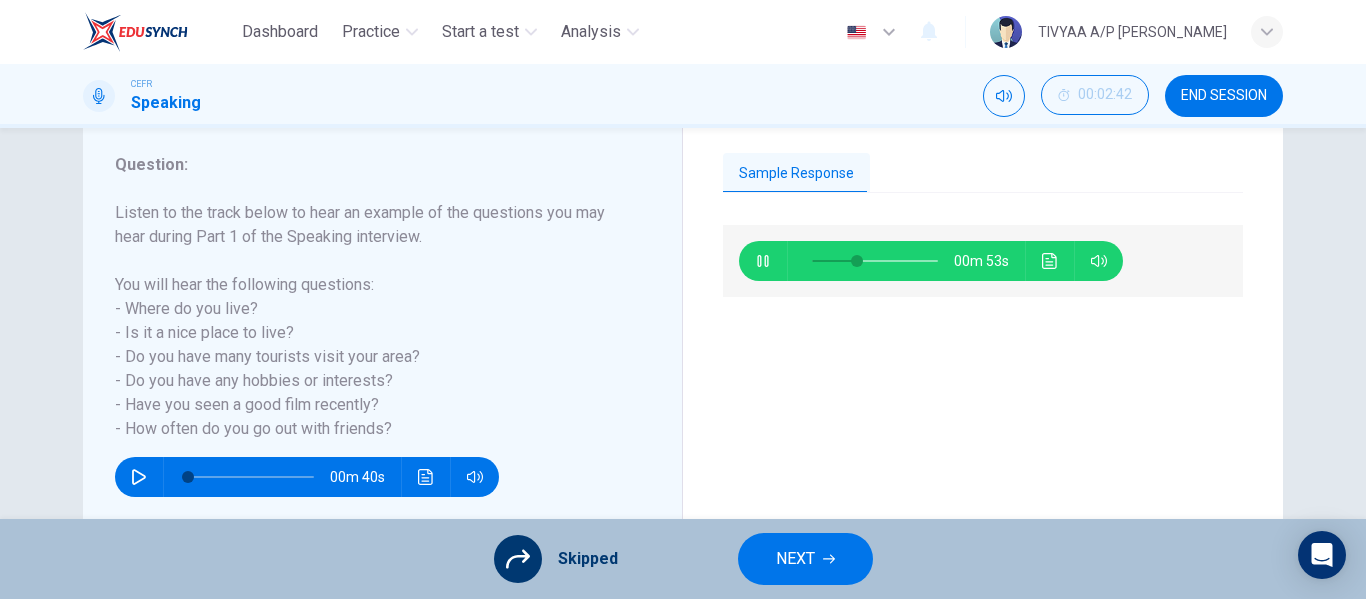 type on "37" 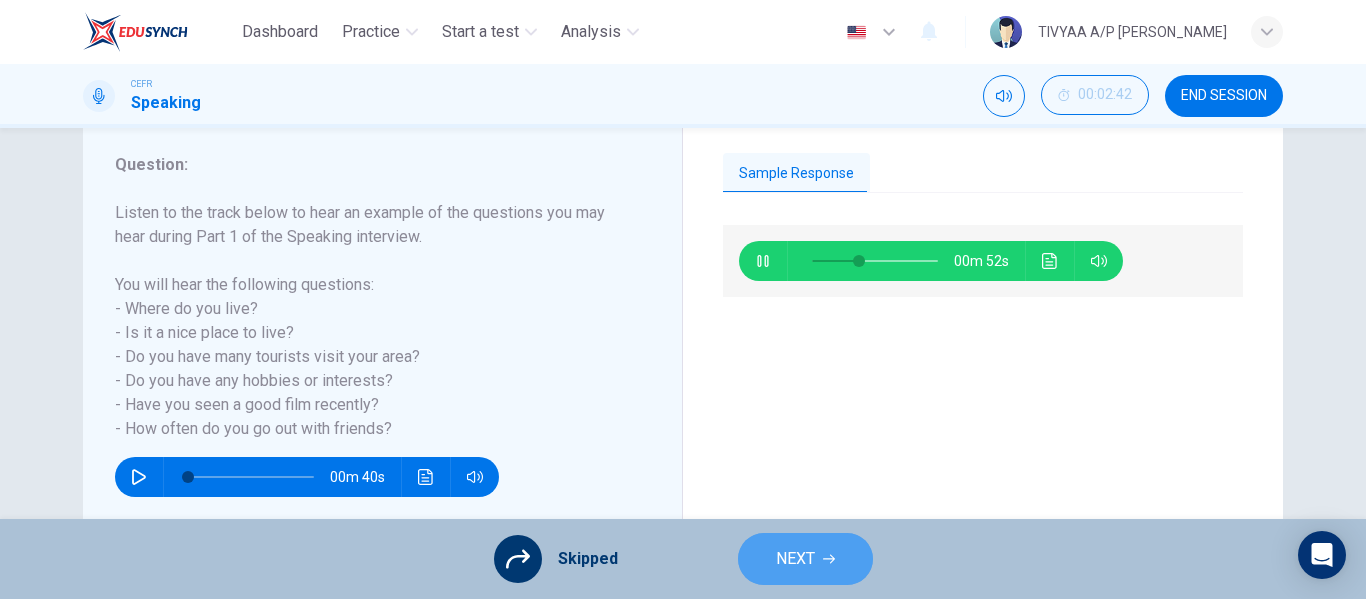 click on "NEXT" at bounding box center (805, 559) 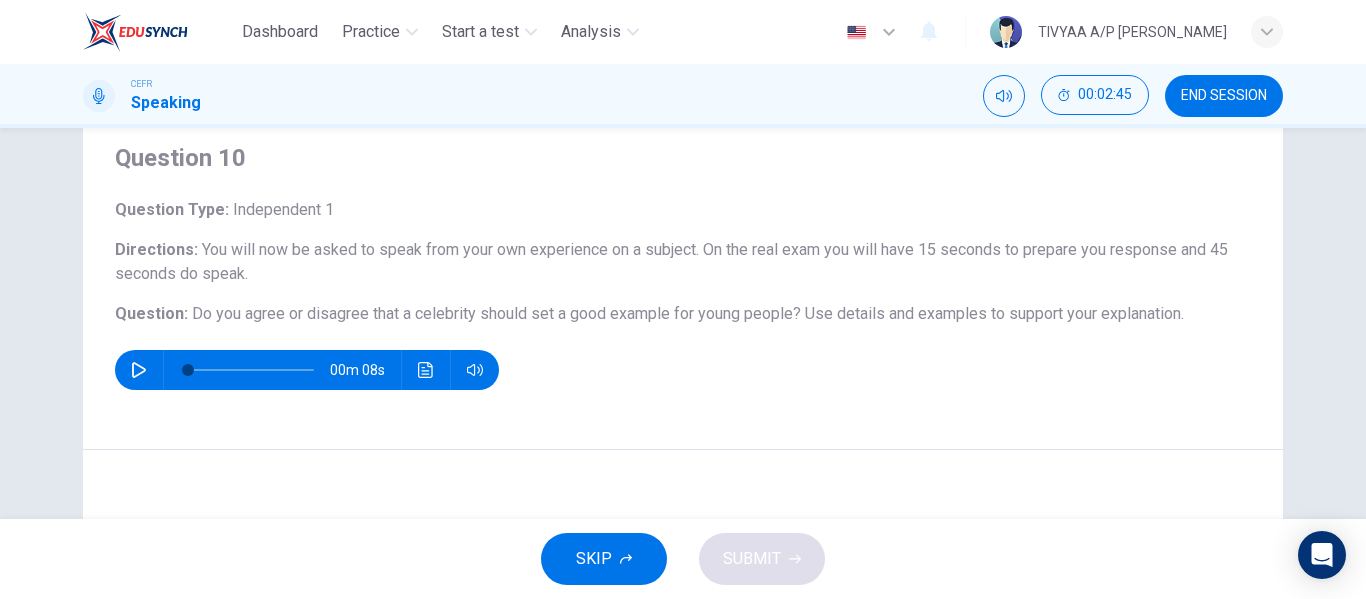 scroll, scrollTop: 69, scrollLeft: 0, axis: vertical 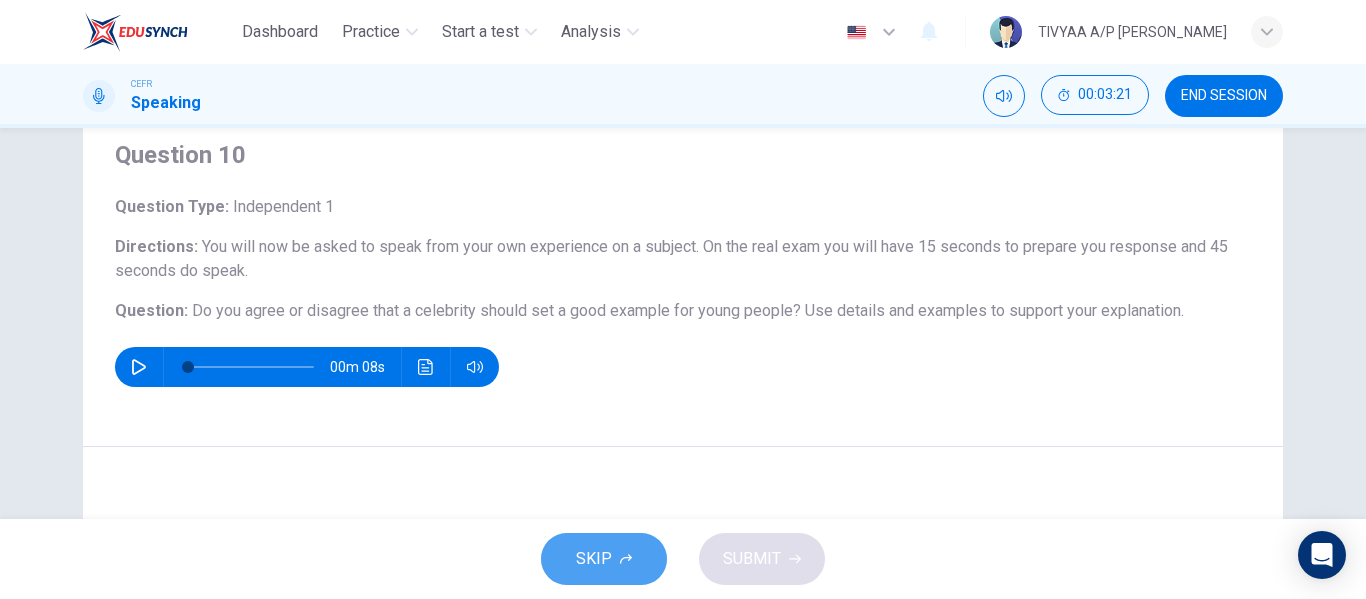 click on "SKIP" at bounding box center [604, 559] 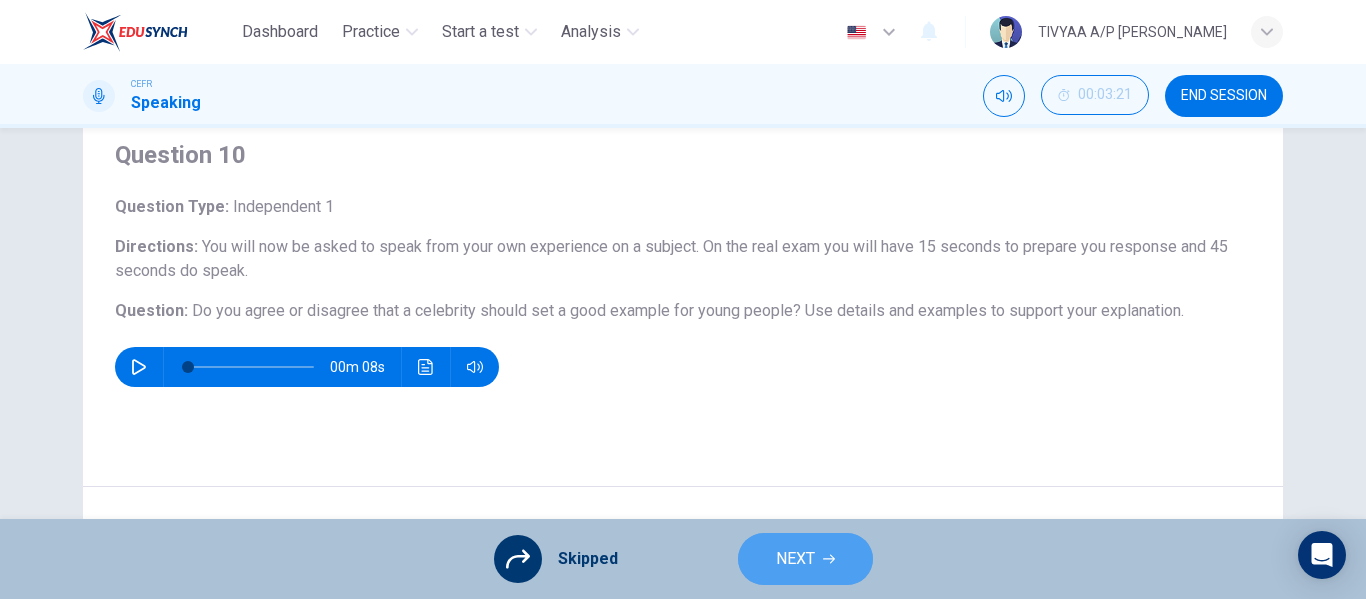 click on "NEXT" at bounding box center [805, 559] 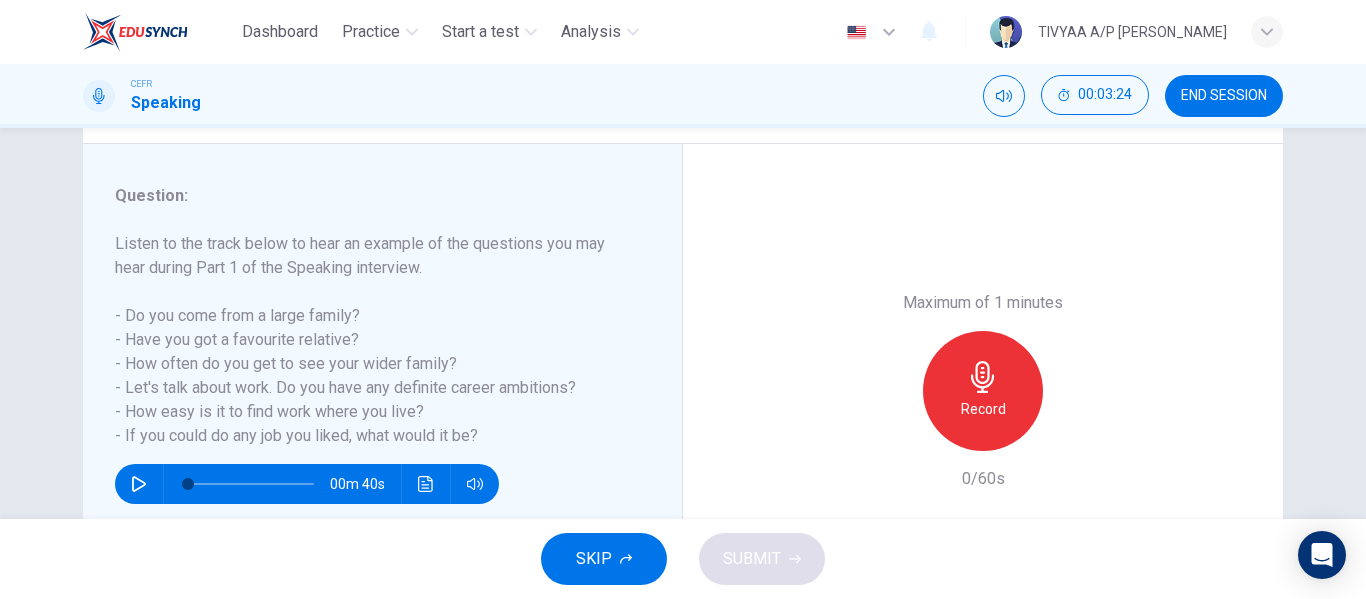 scroll, scrollTop: 228, scrollLeft: 0, axis: vertical 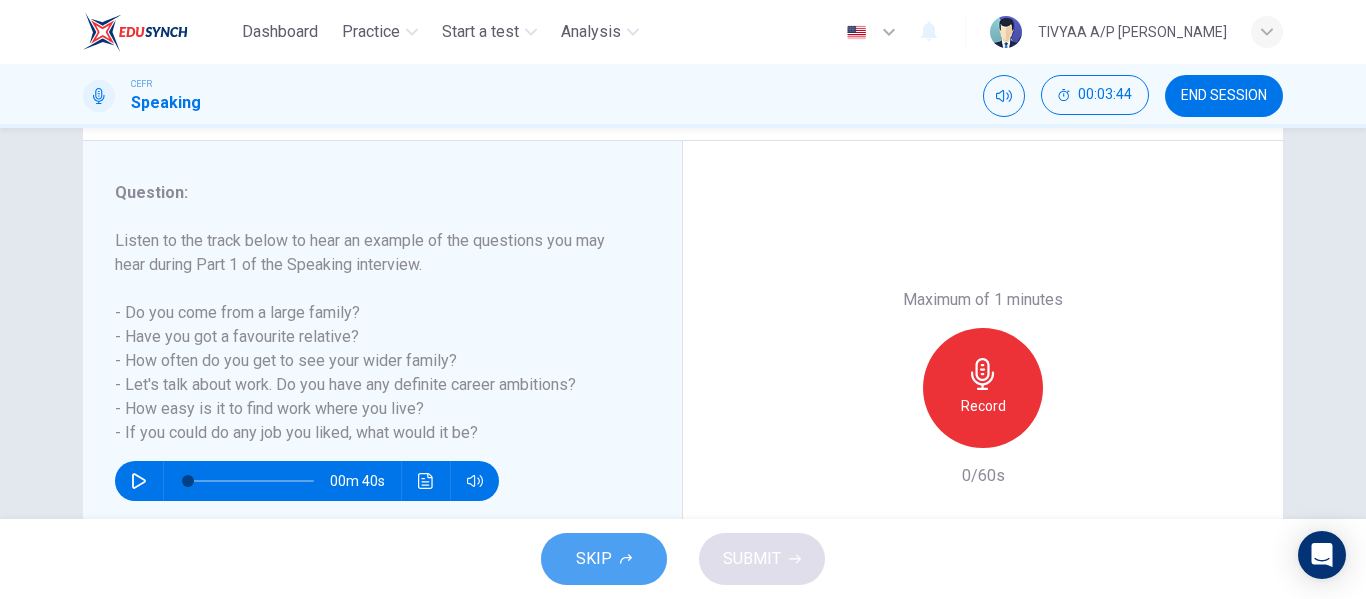 click on "SKIP" at bounding box center [594, 559] 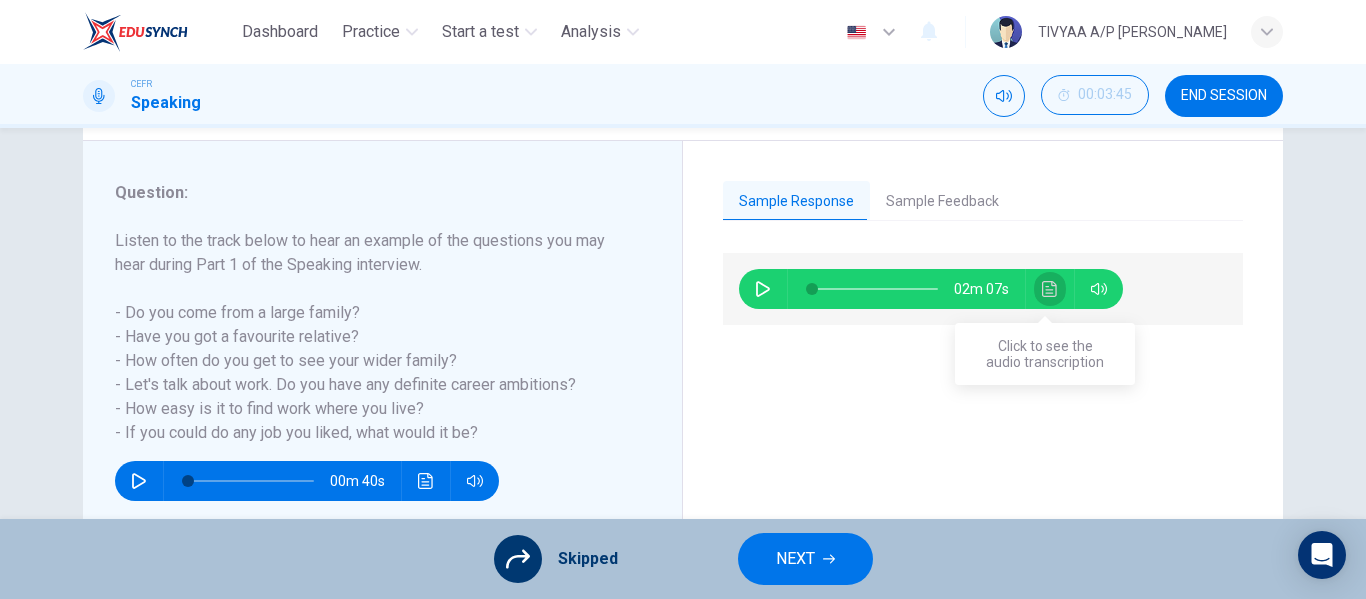 click at bounding box center [1050, 289] 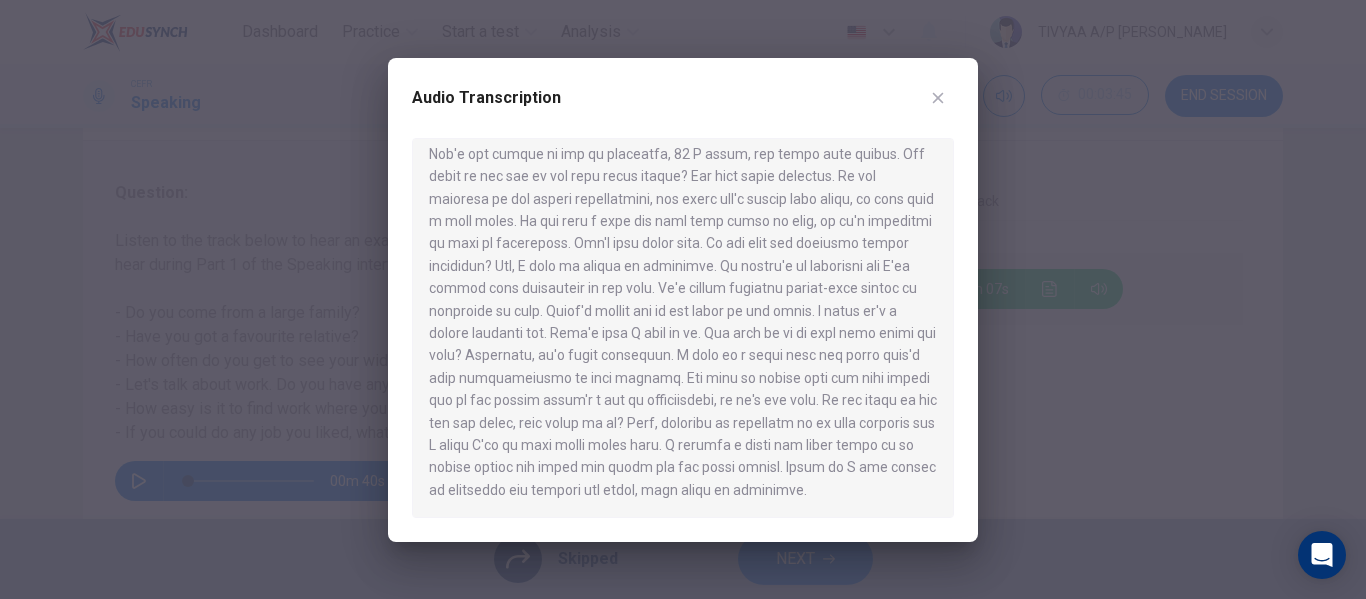 scroll, scrollTop: 0, scrollLeft: 0, axis: both 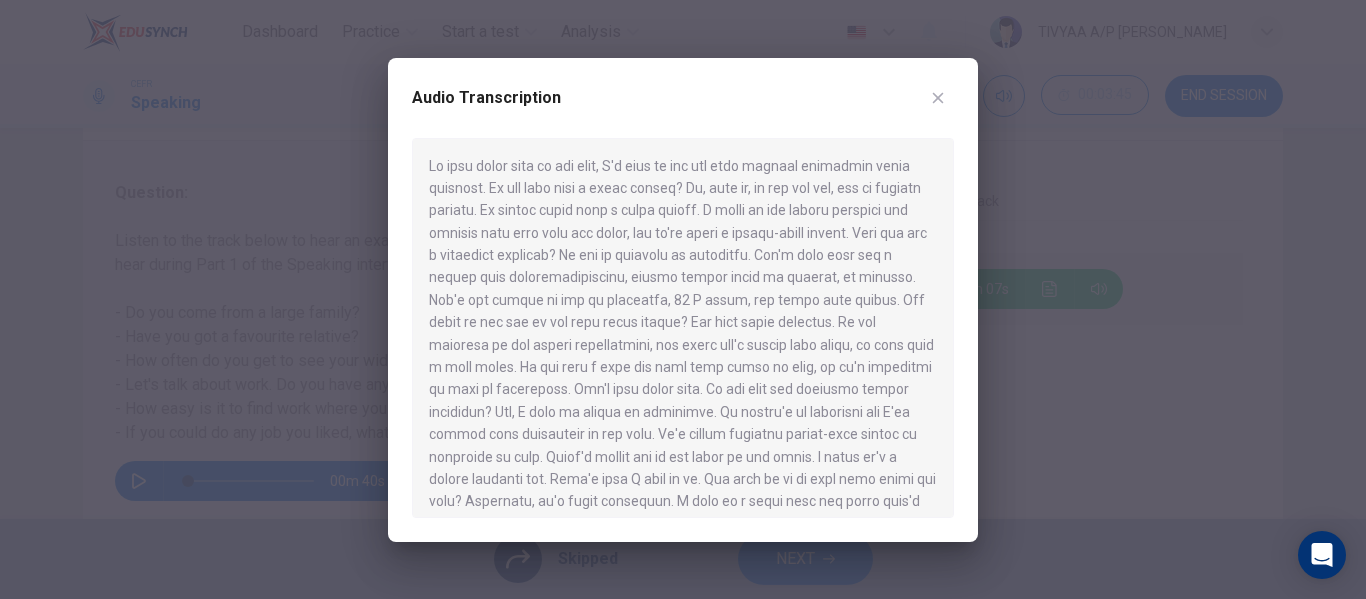 type 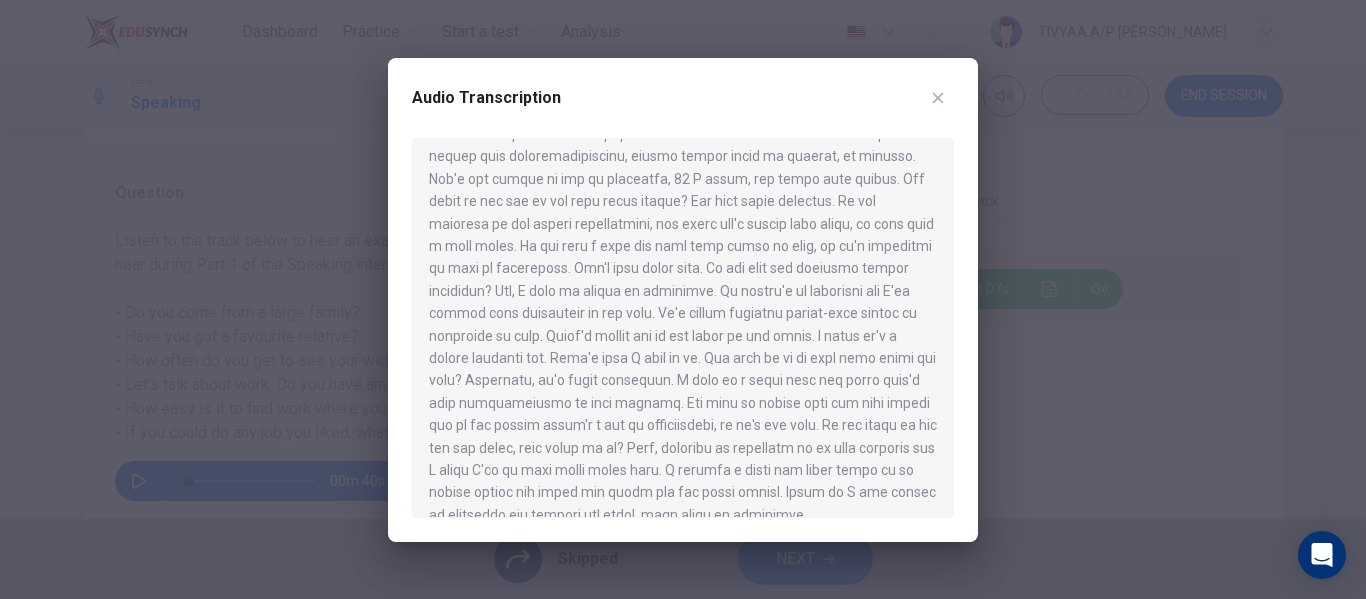 scroll, scrollTop: 146, scrollLeft: 0, axis: vertical 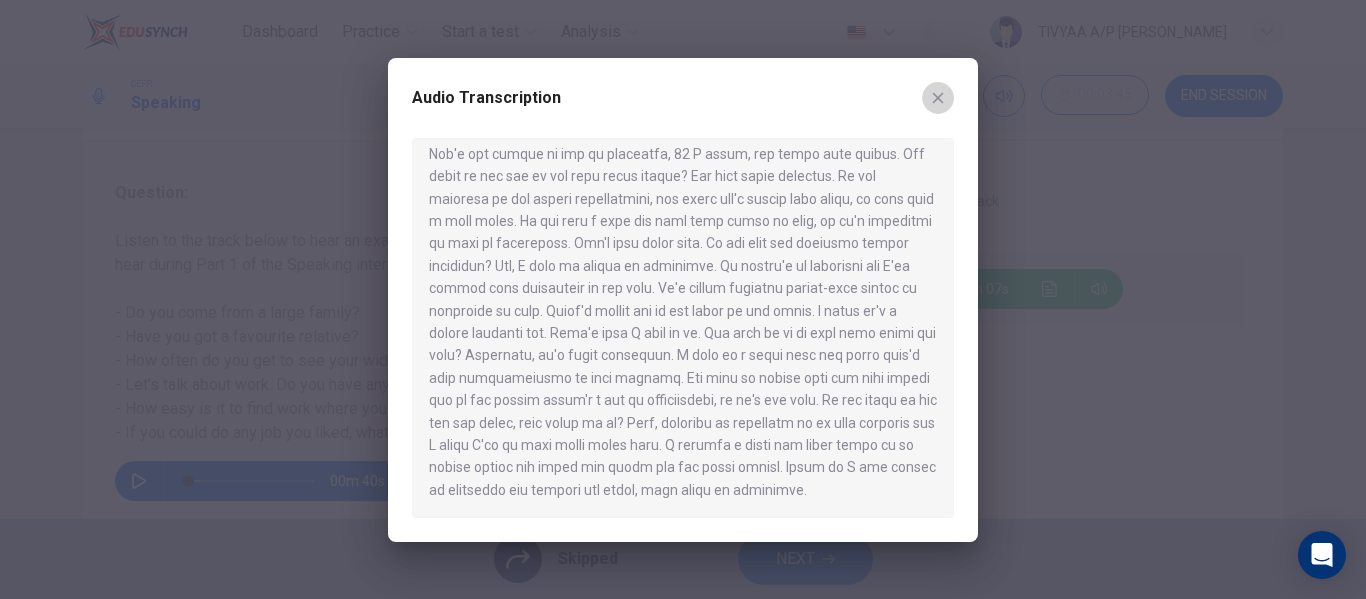 click at bounding box center [938, 98] 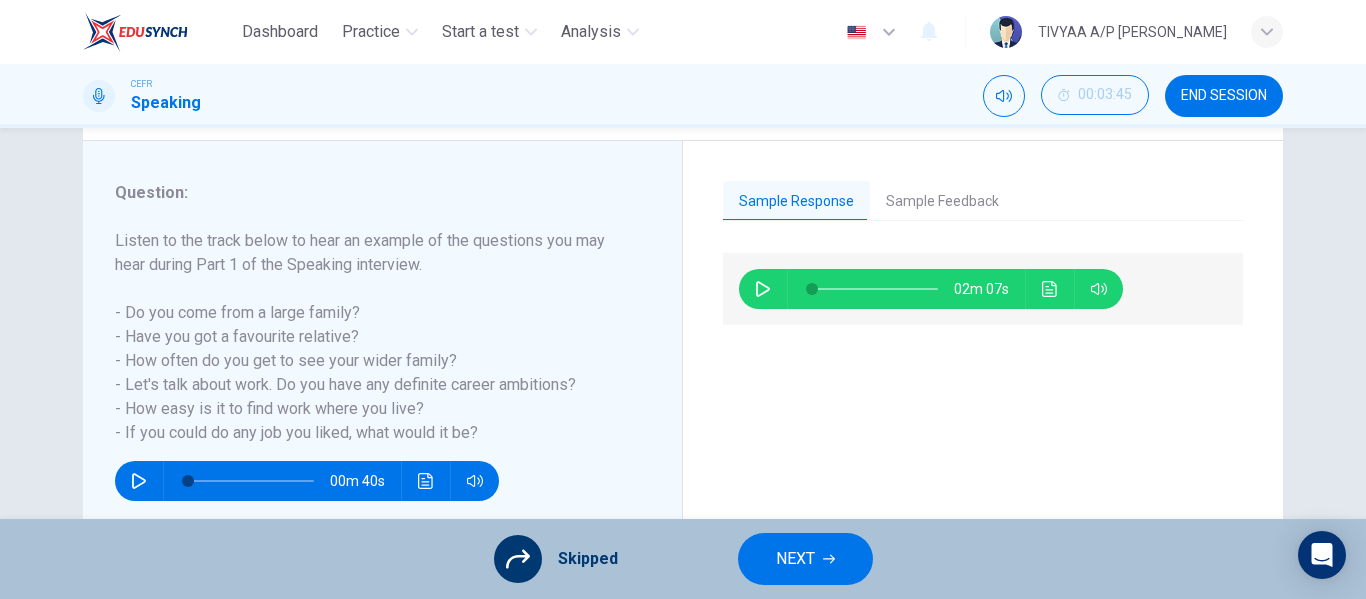 click on "NEXT" at bounding box center (805, 559) 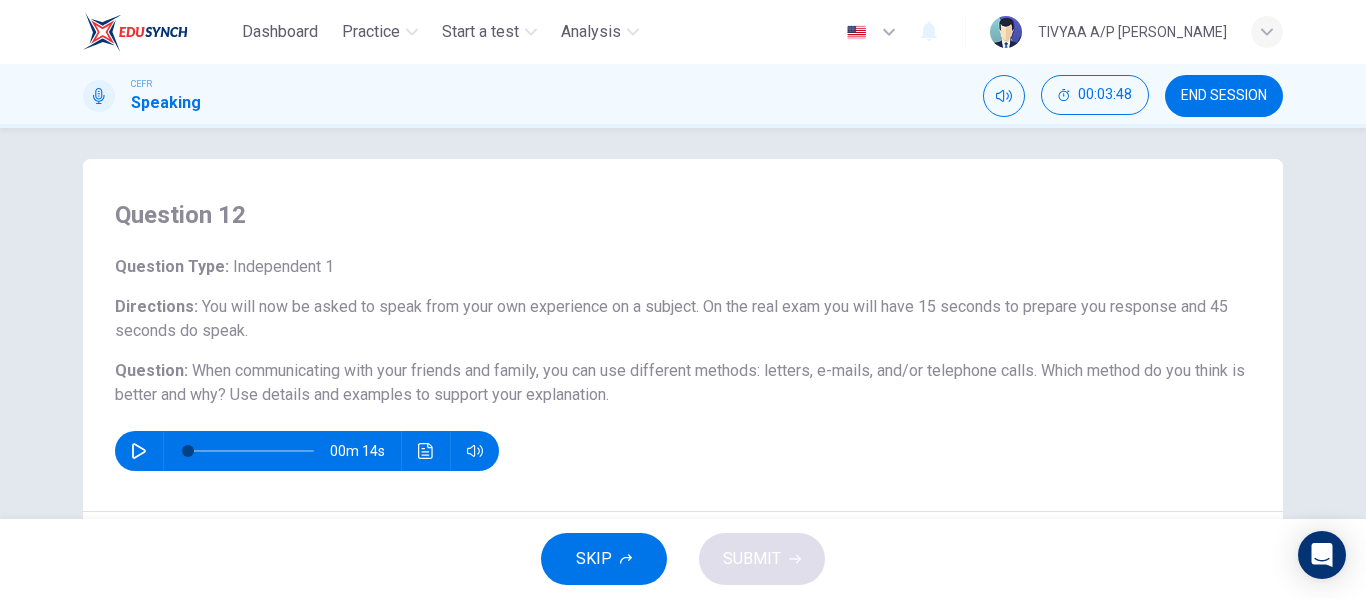 scroll, scrollTop: 10, scrollLeft: 0, axis: vertical 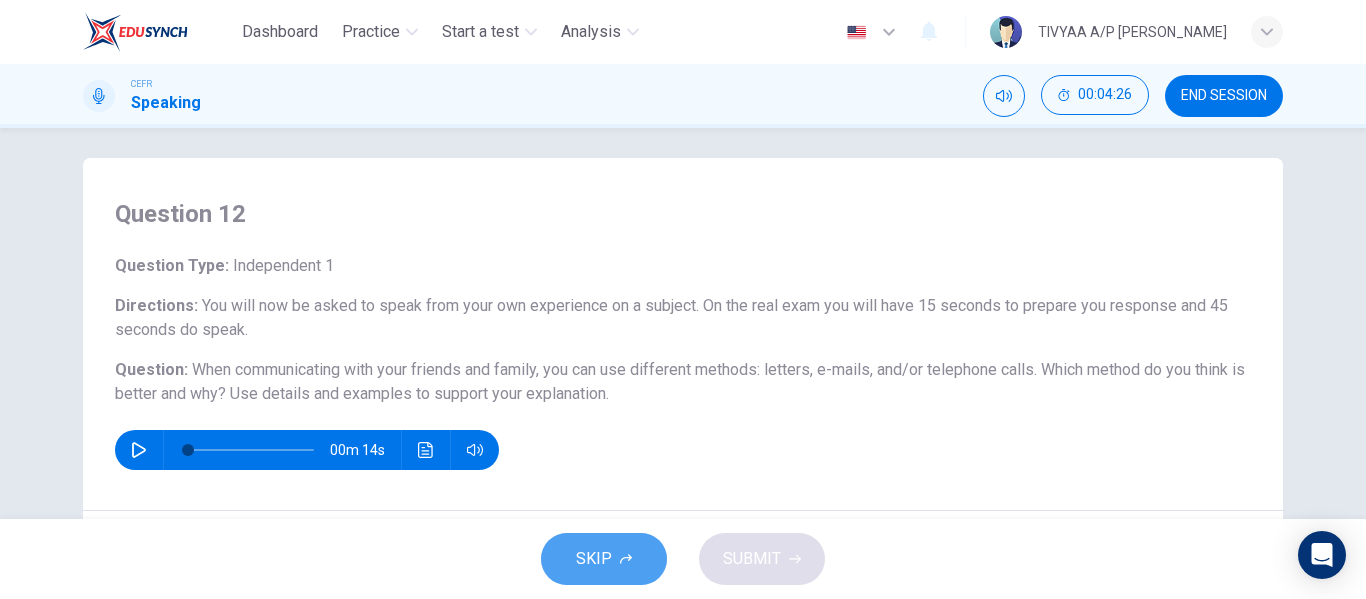 click on "SKIP" at bounding box center (594, 559) 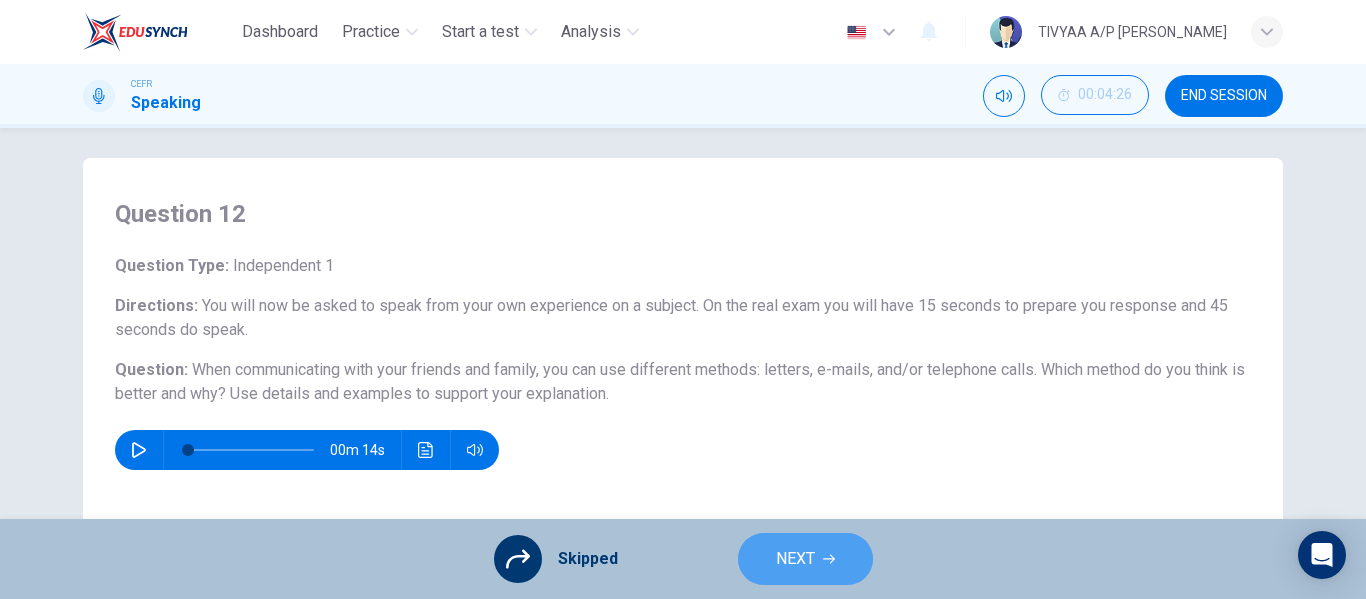 click on "NEXT" at bounding box center [795, 559] 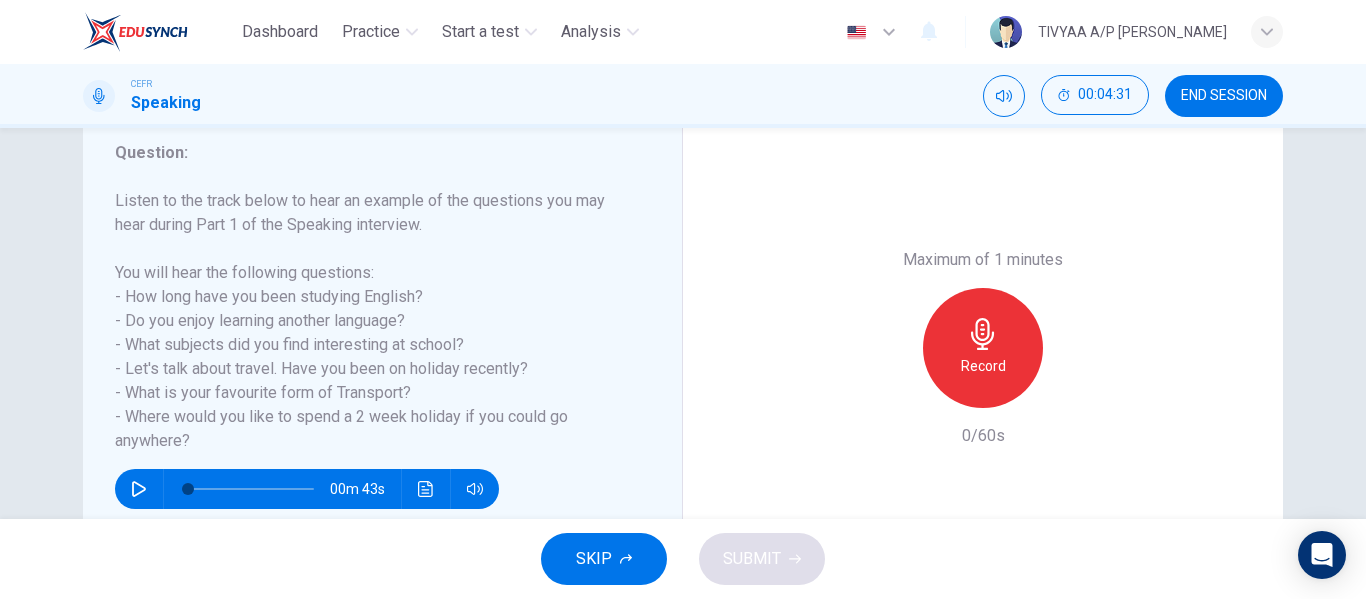 scroll, scrollTop: 269, scrollLeft: 0, axis: vertical 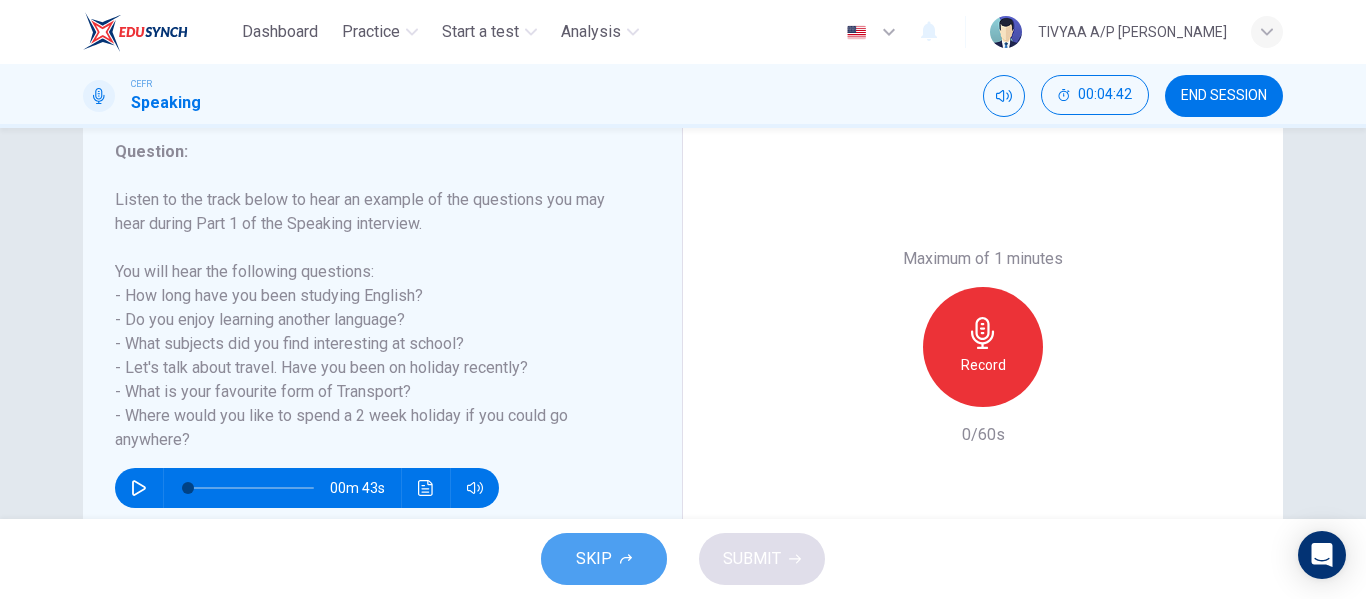click on "SKIP" at bounding box center (604, 559) 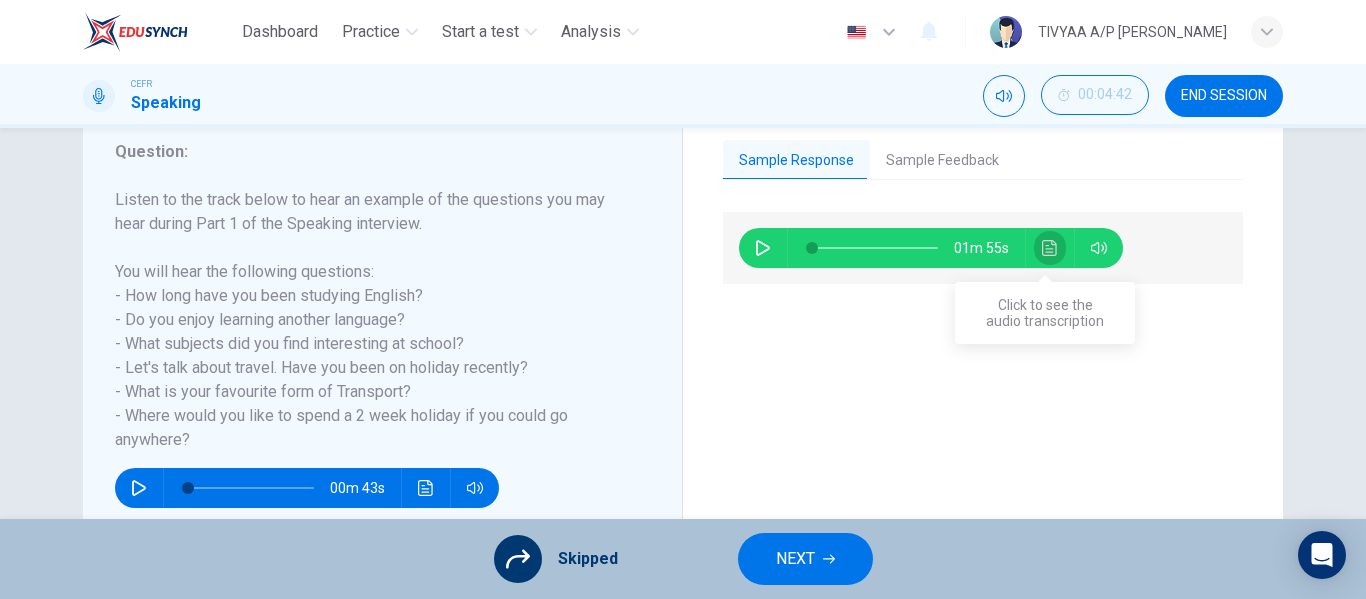 click 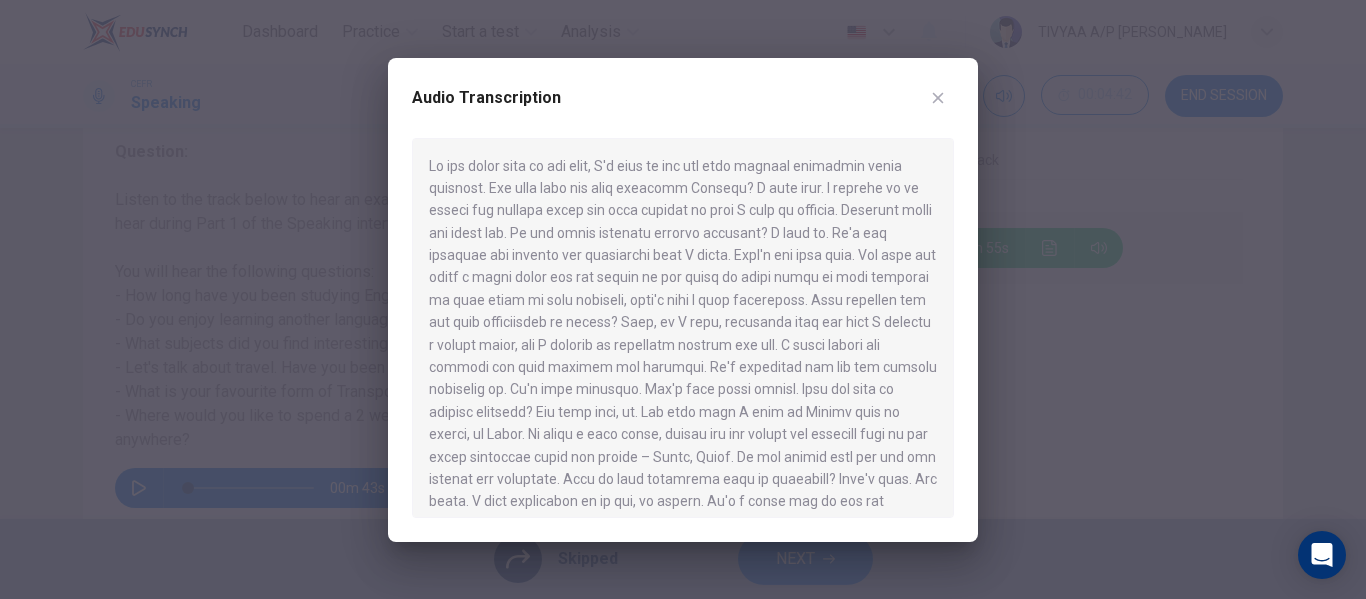 type 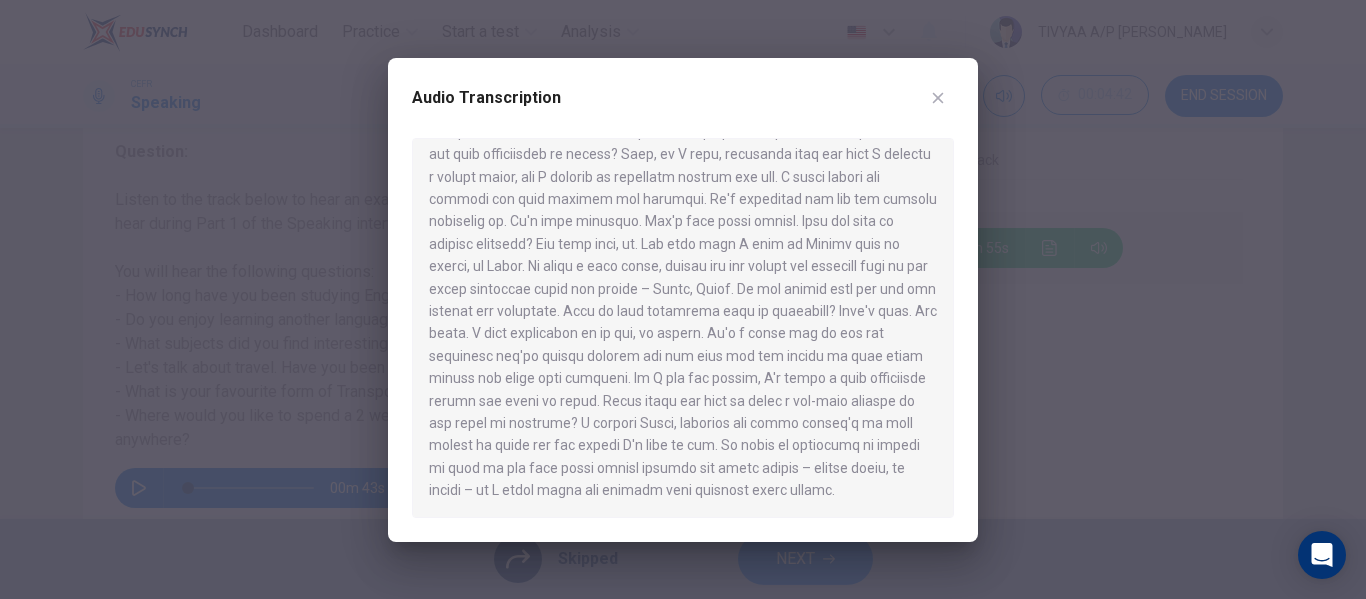 click at bounding box center (938, 98) 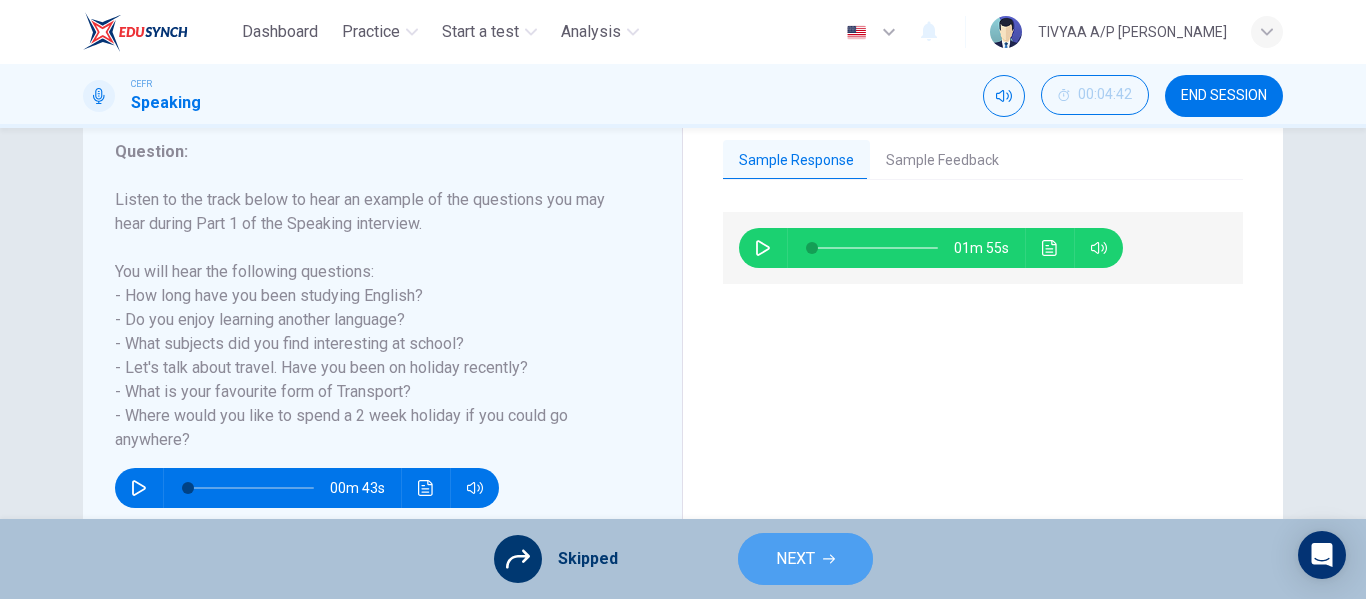 click on "NEXT" at bounding box center (795, 559) 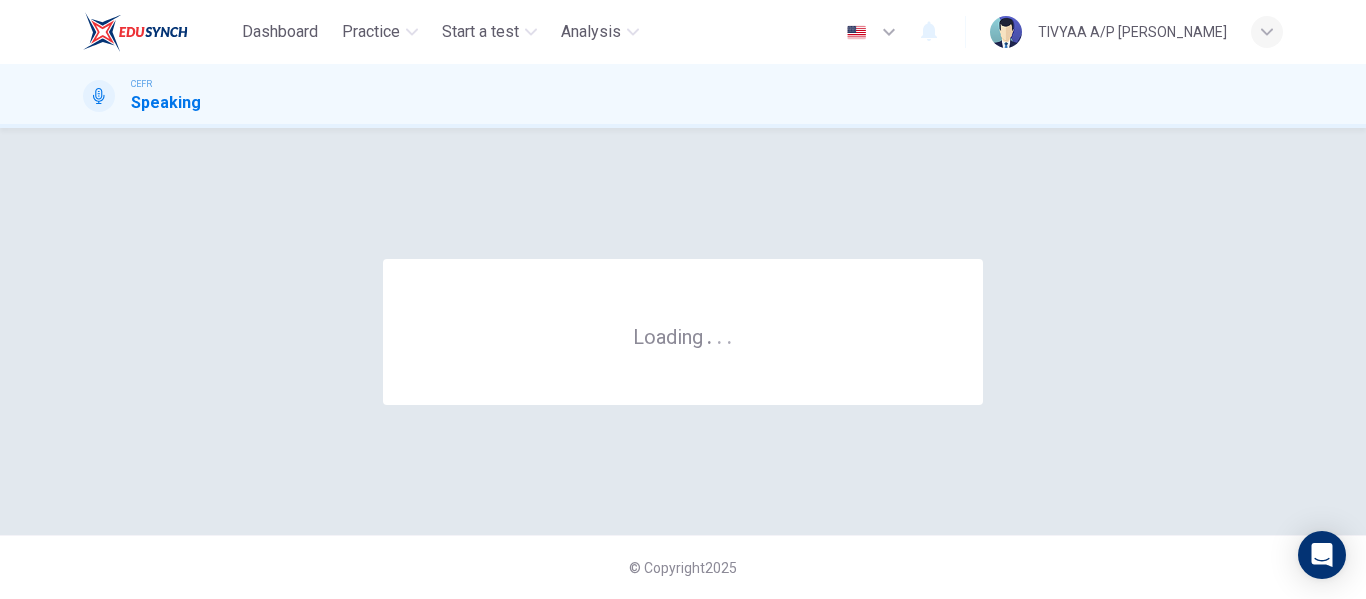 scroll, scrollTop: 0, scrollLeft: 0, axis: both 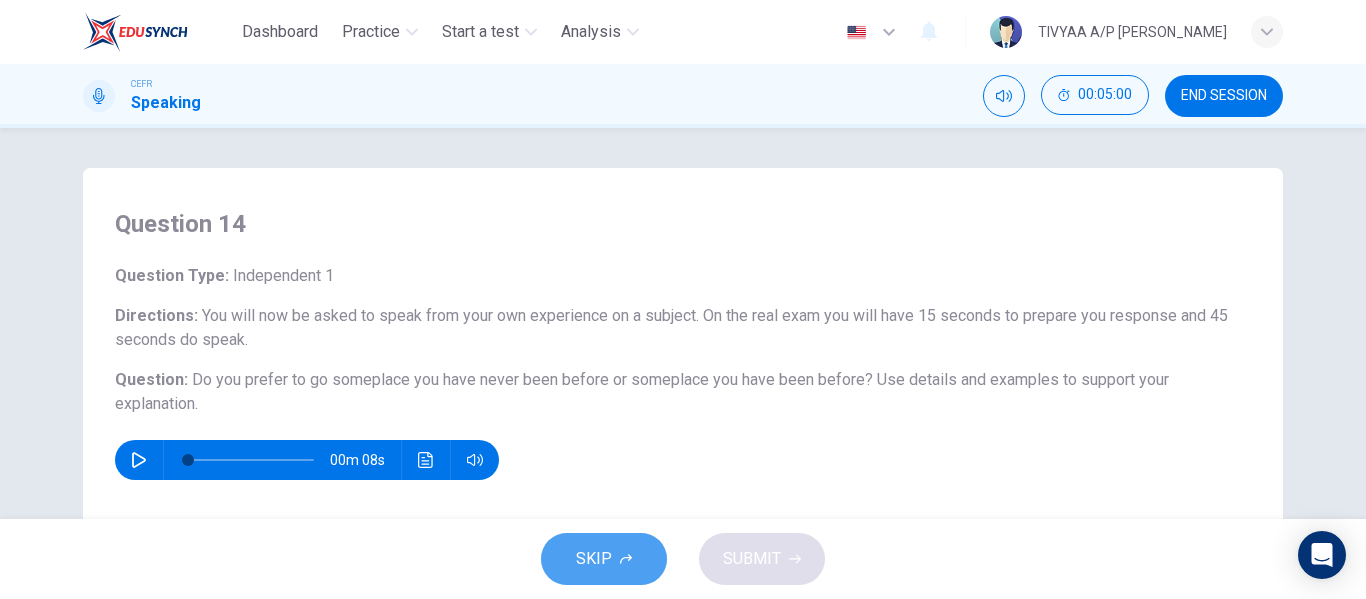 click on "SKIP" at bounding box center [604, 559] 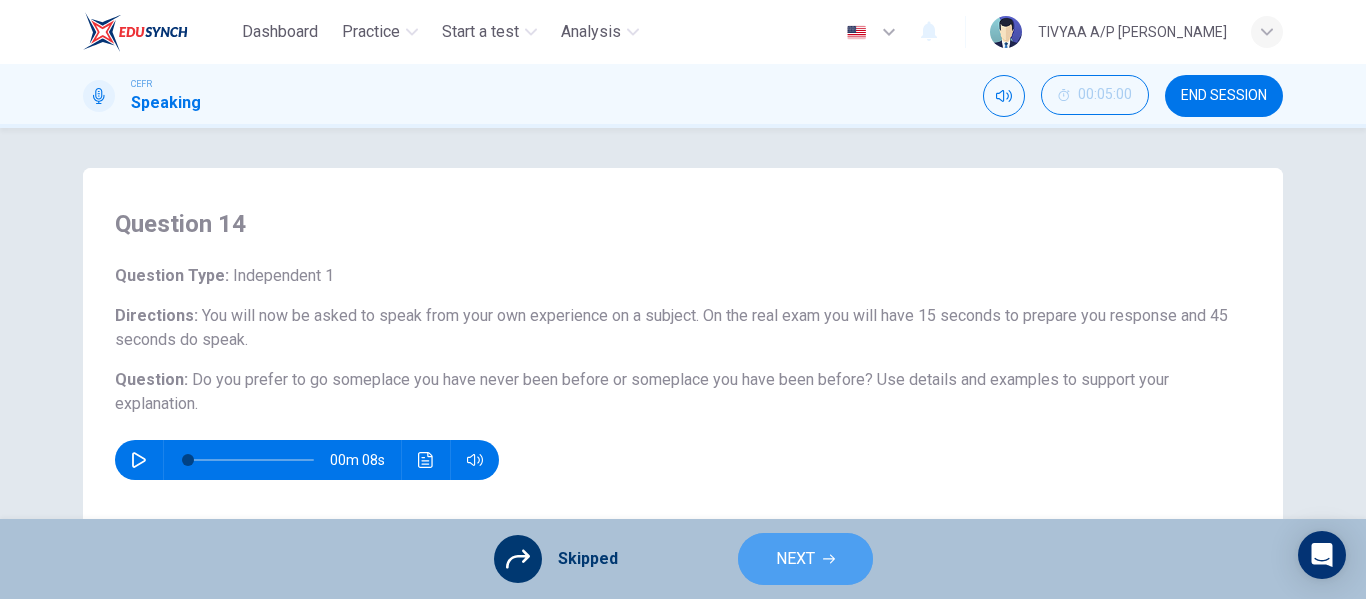 click on "NEXT" at bounding box center [795, 559] 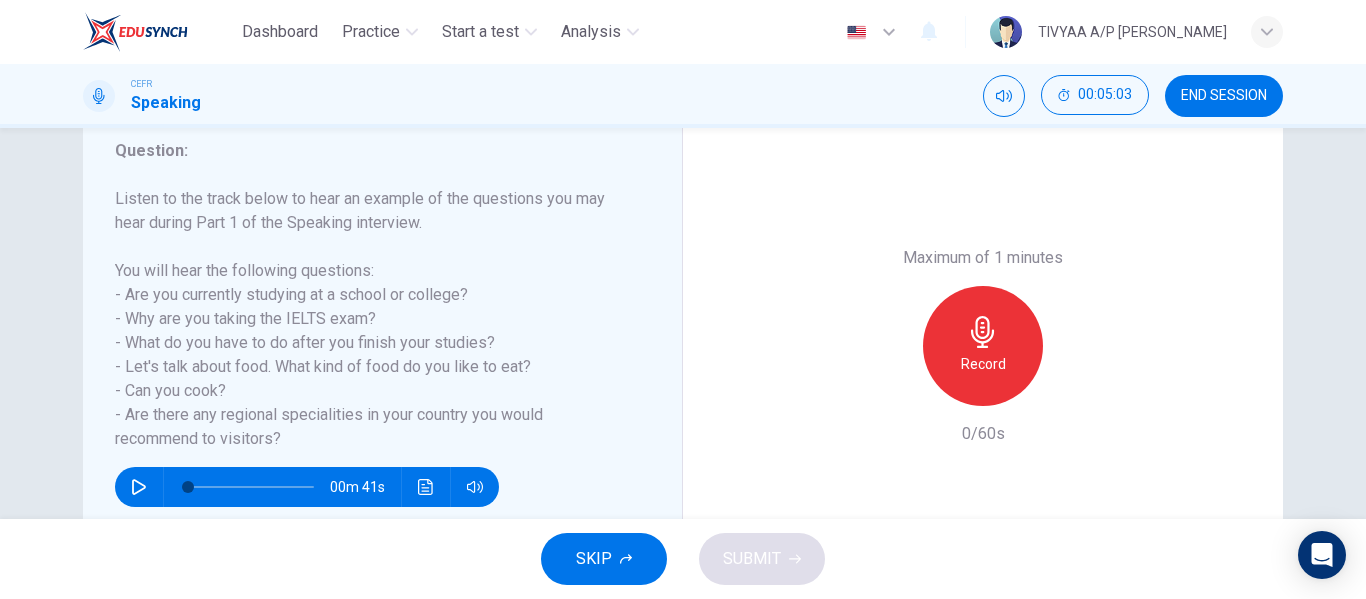 scroll, scrollTop: 271, scrollLeft: 0, axis: vertical 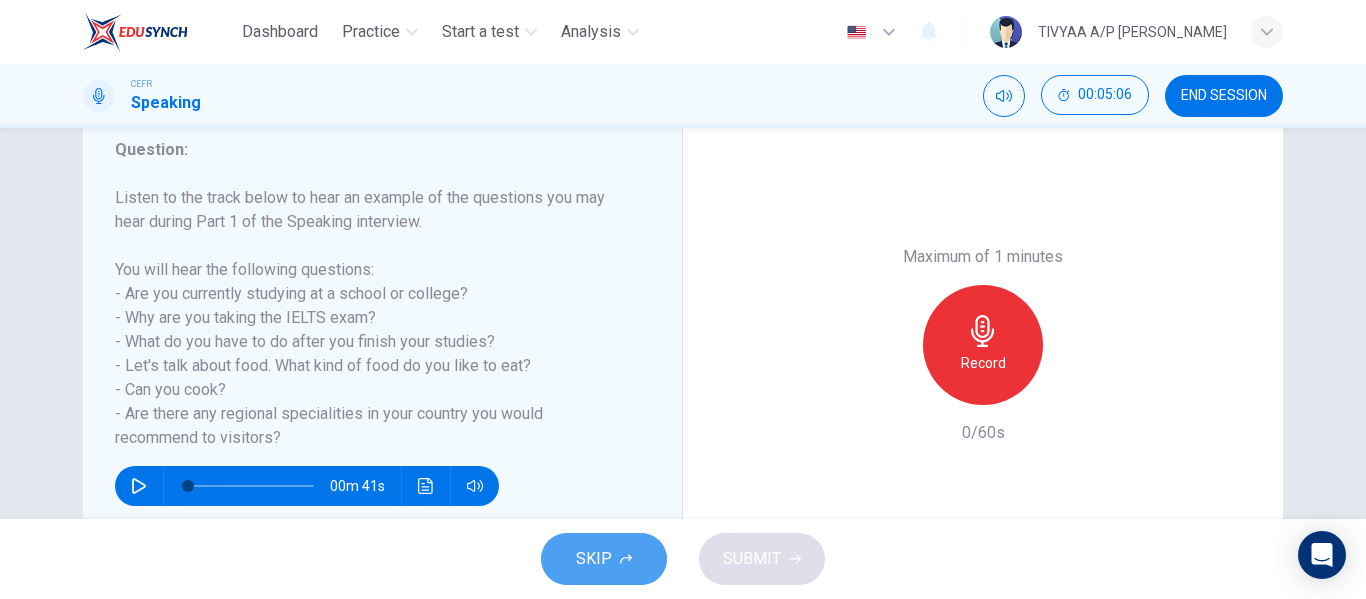 click on "SKIP" at bounding box center [604, 559] 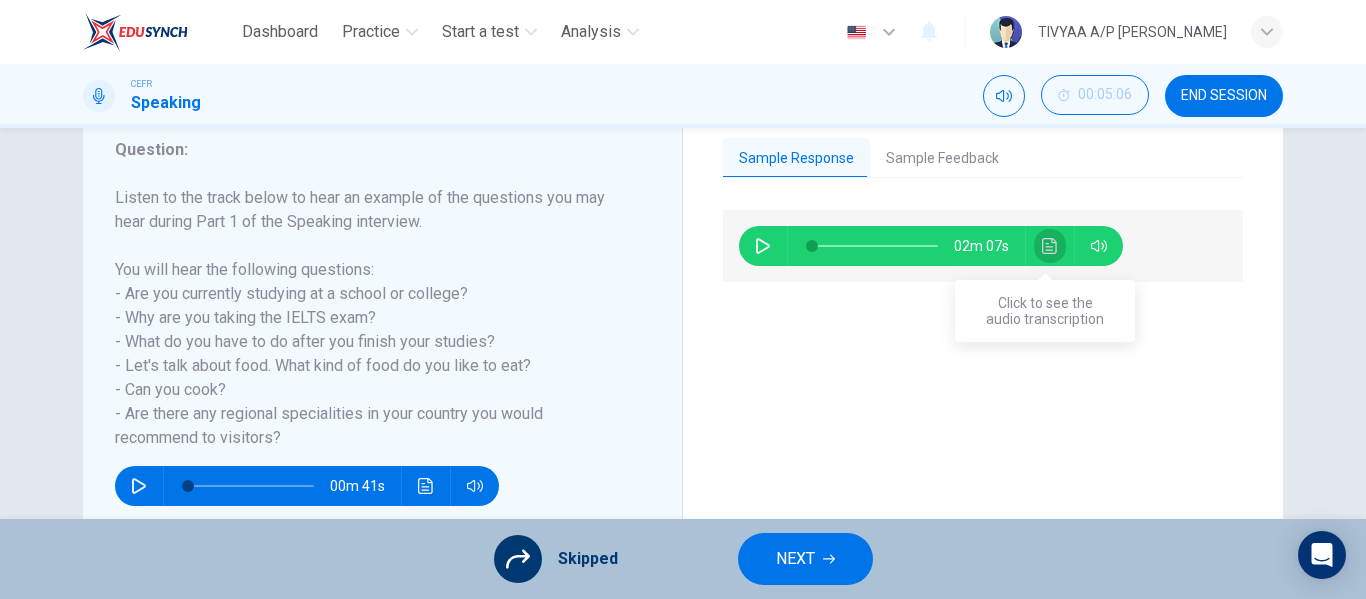 click at bounding box center (1050, 246) 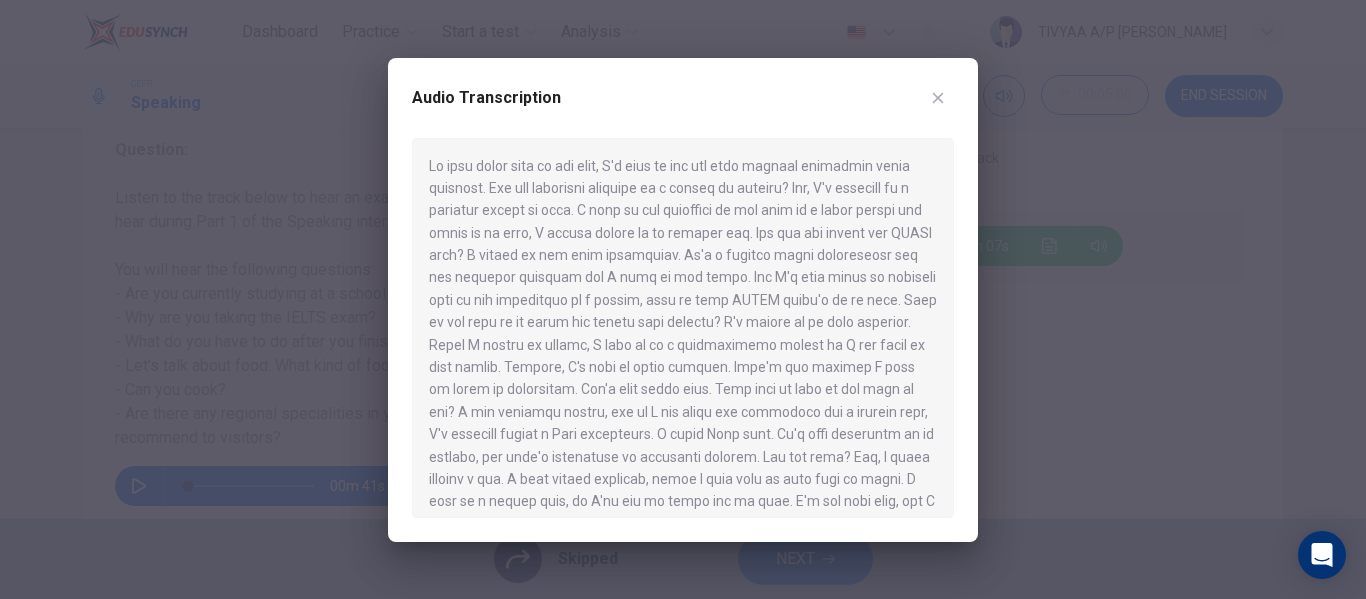 type 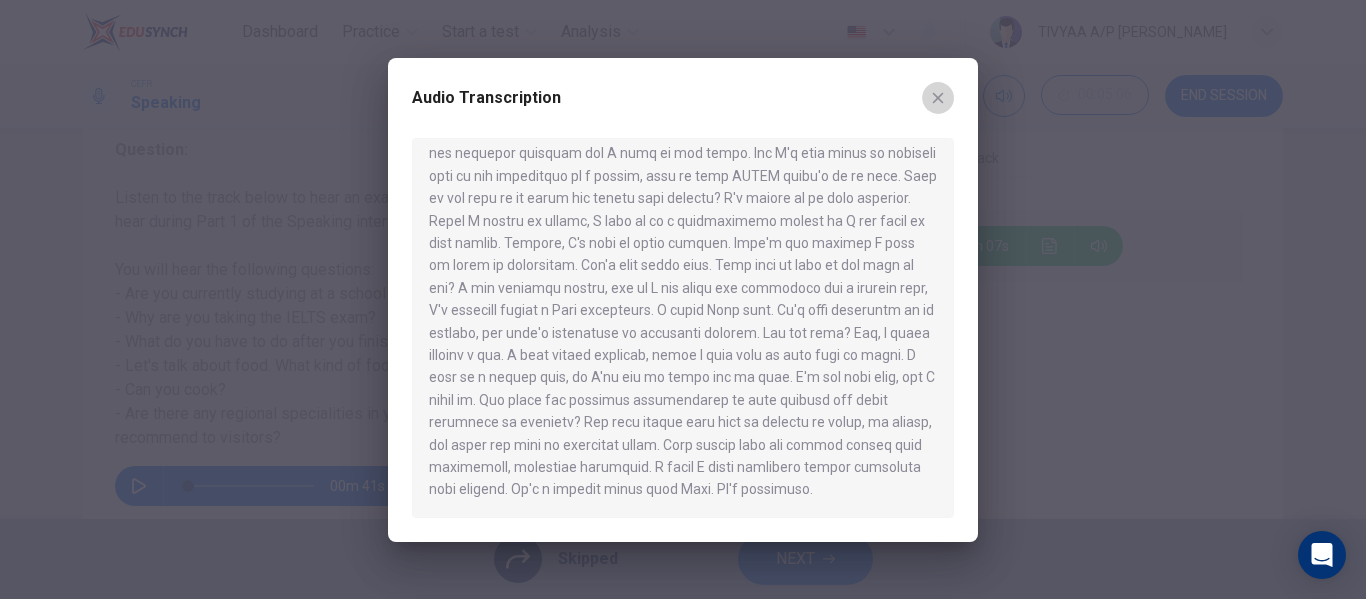 click at bounding box center [938, 98] 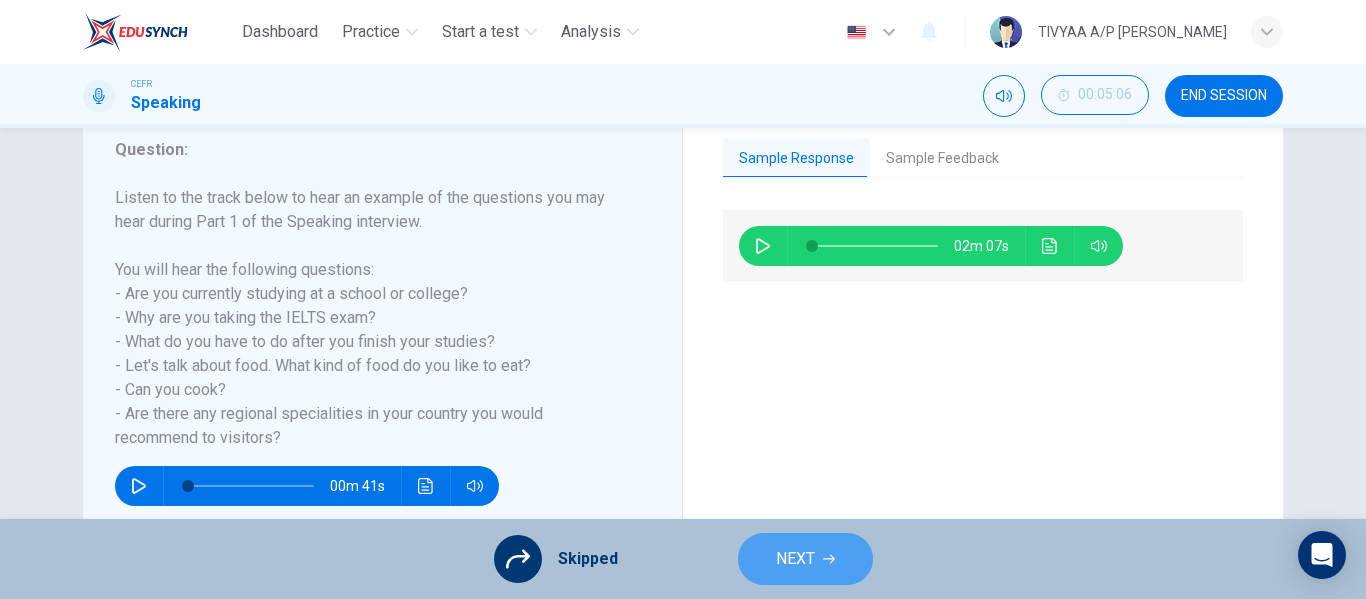 click on "NEXT" at bounding box center (805, 559) 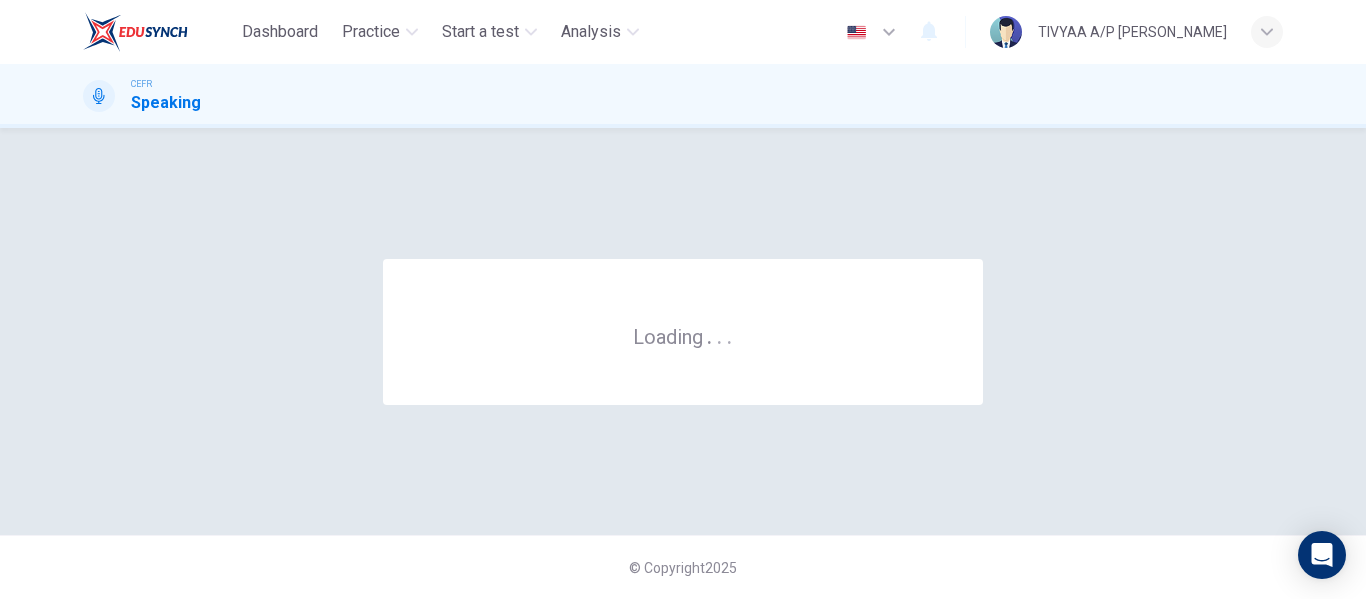 scroll, scrollTop: 0, scrollLeft: 0, axis: both 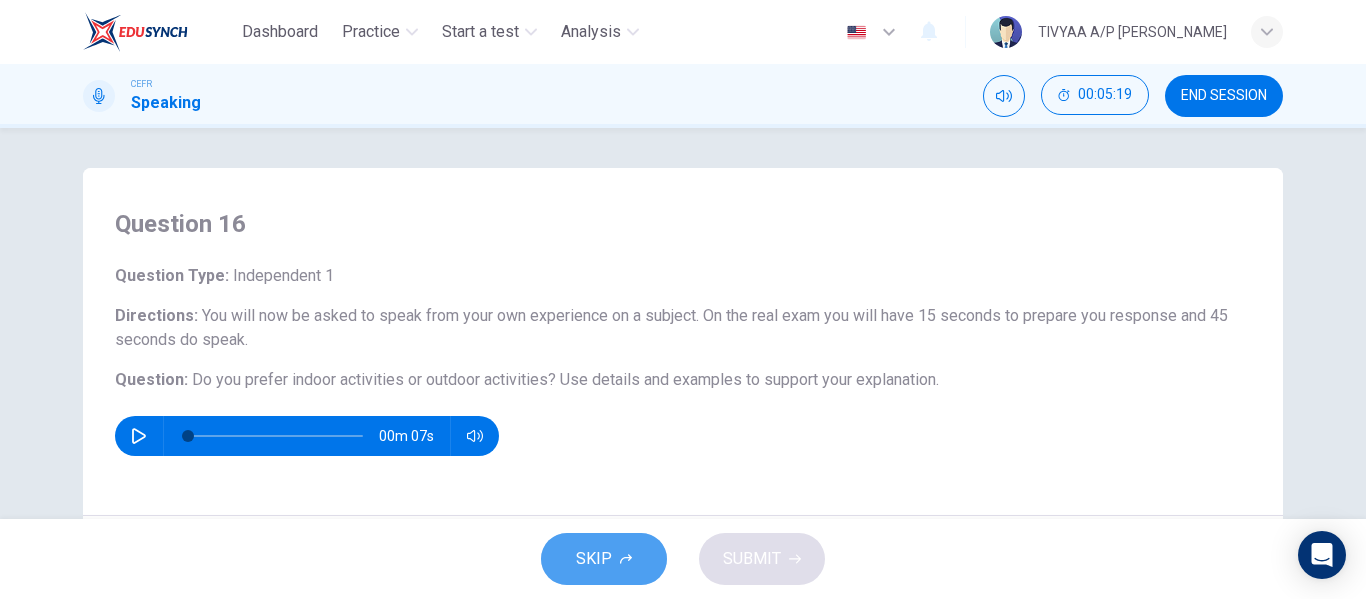 click on "SKIP" at bounding box center [594, 559] 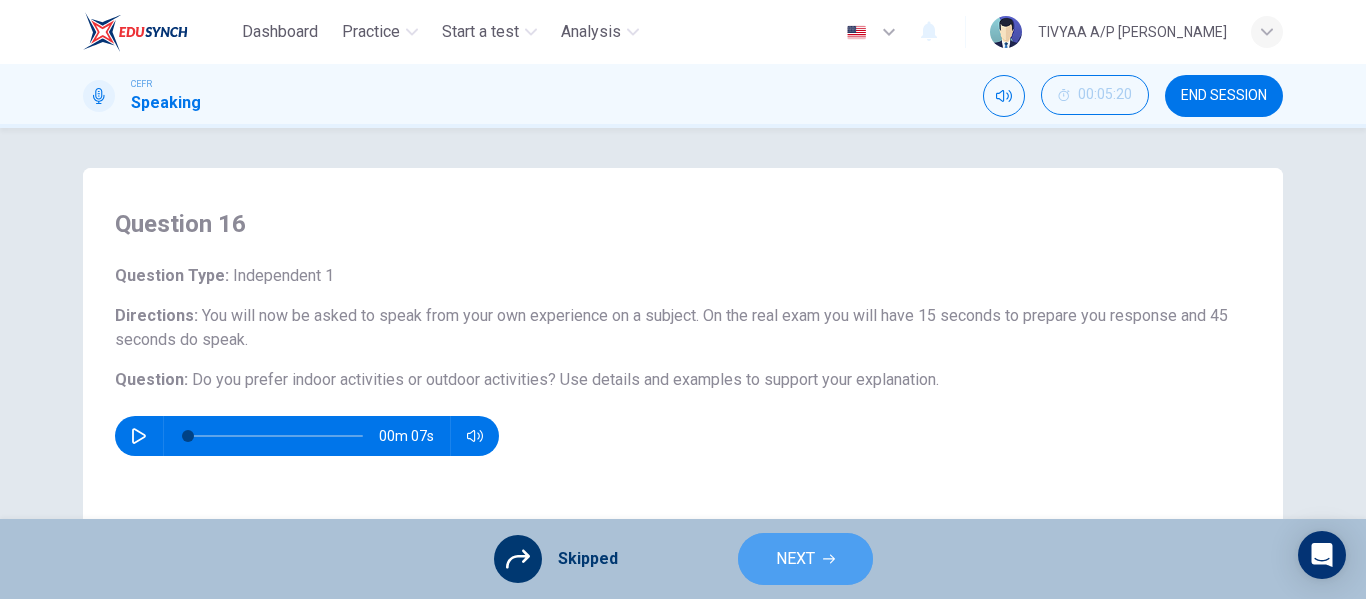 click 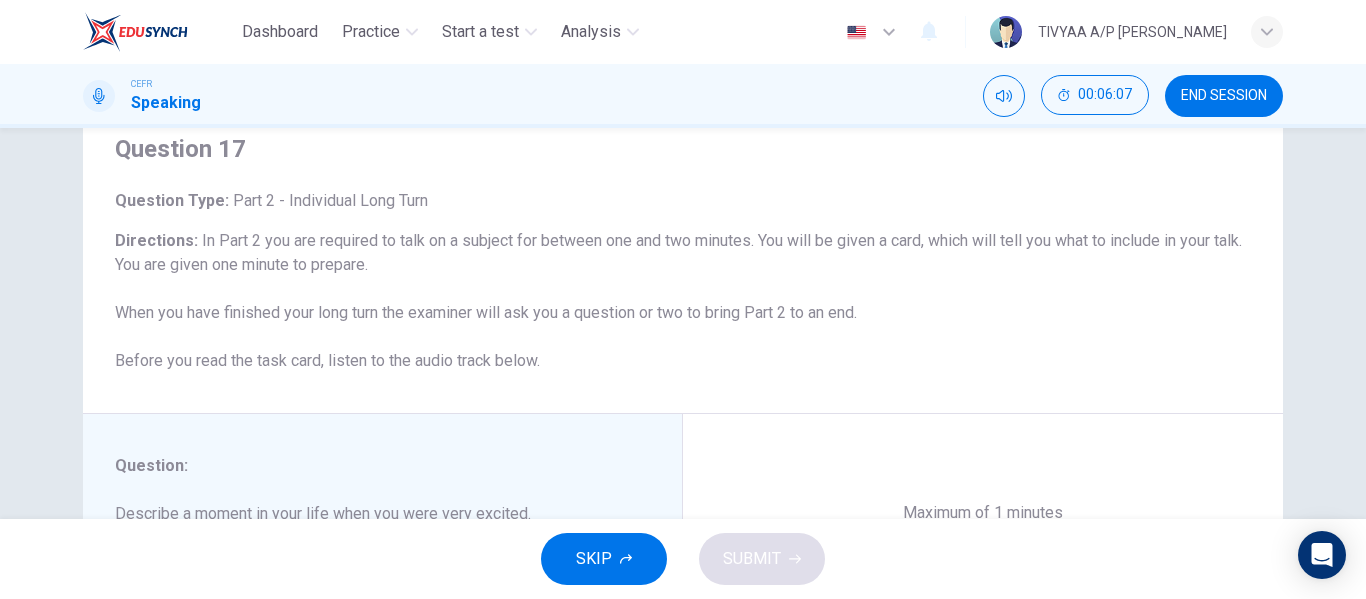 scroll, scrollTop: 34, scrollLeft: 0, axis: vertical 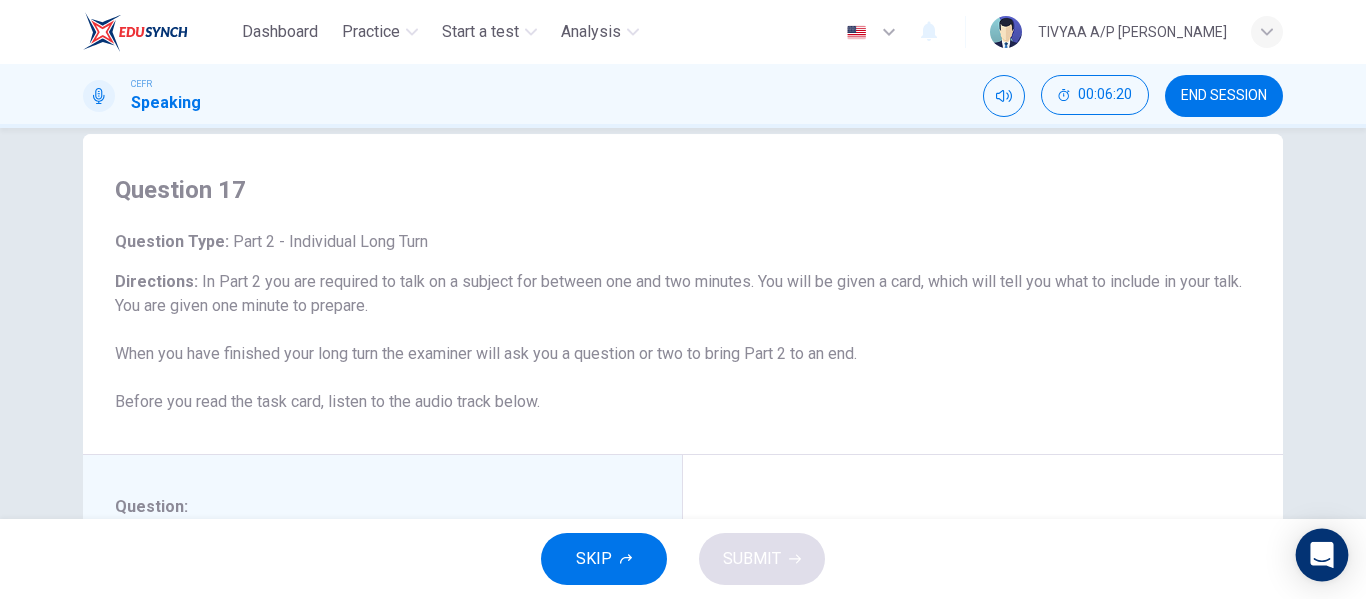 click 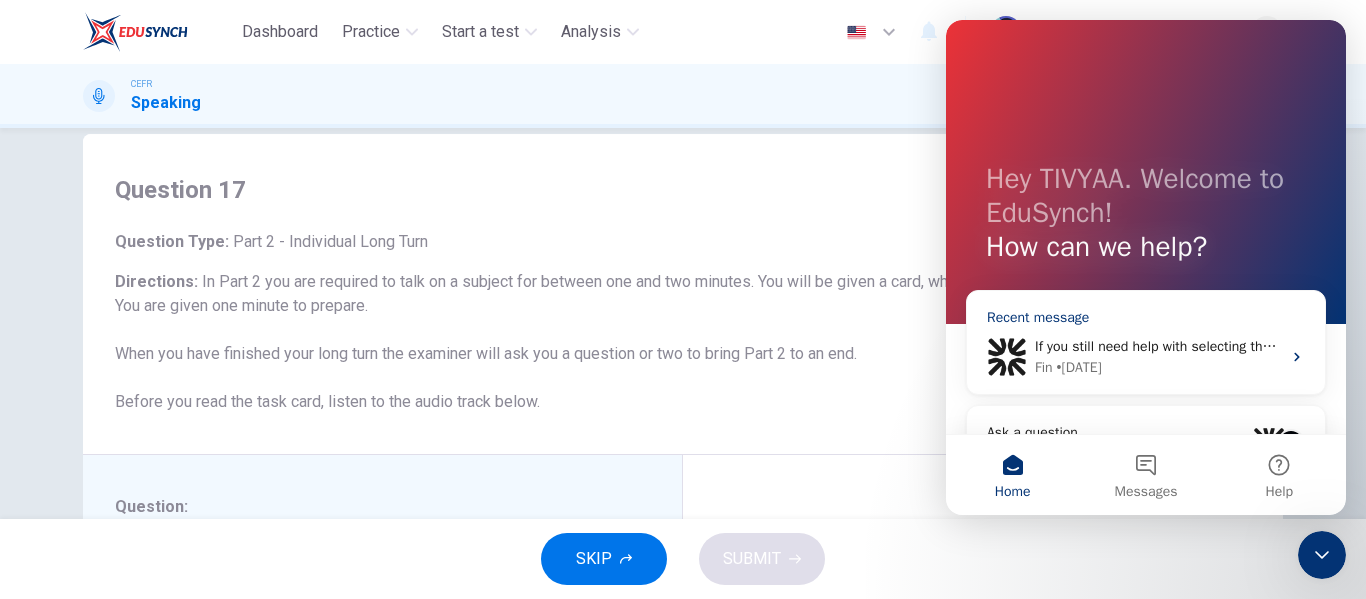 scroll, scrollTop: 0, scrollLeft: 0, axis: both 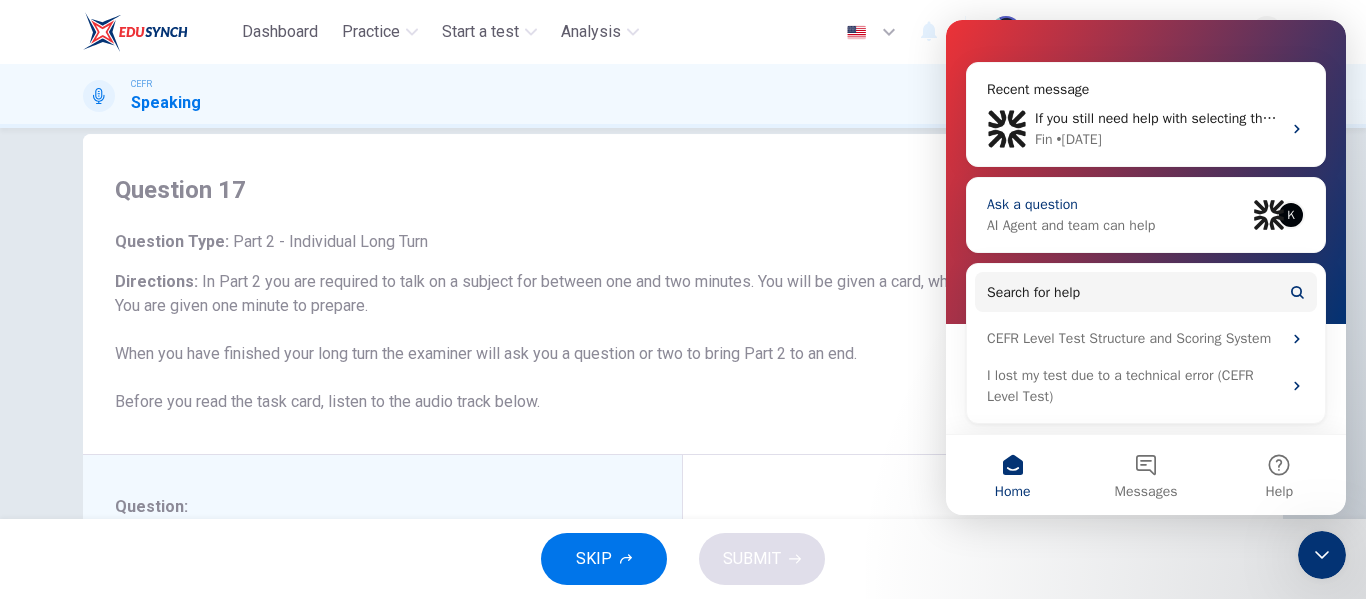 drag, startPoint x: 1103, startPoint y: 217, endPoint x: 2111, endPoint y: 23, distance: 1026.4989 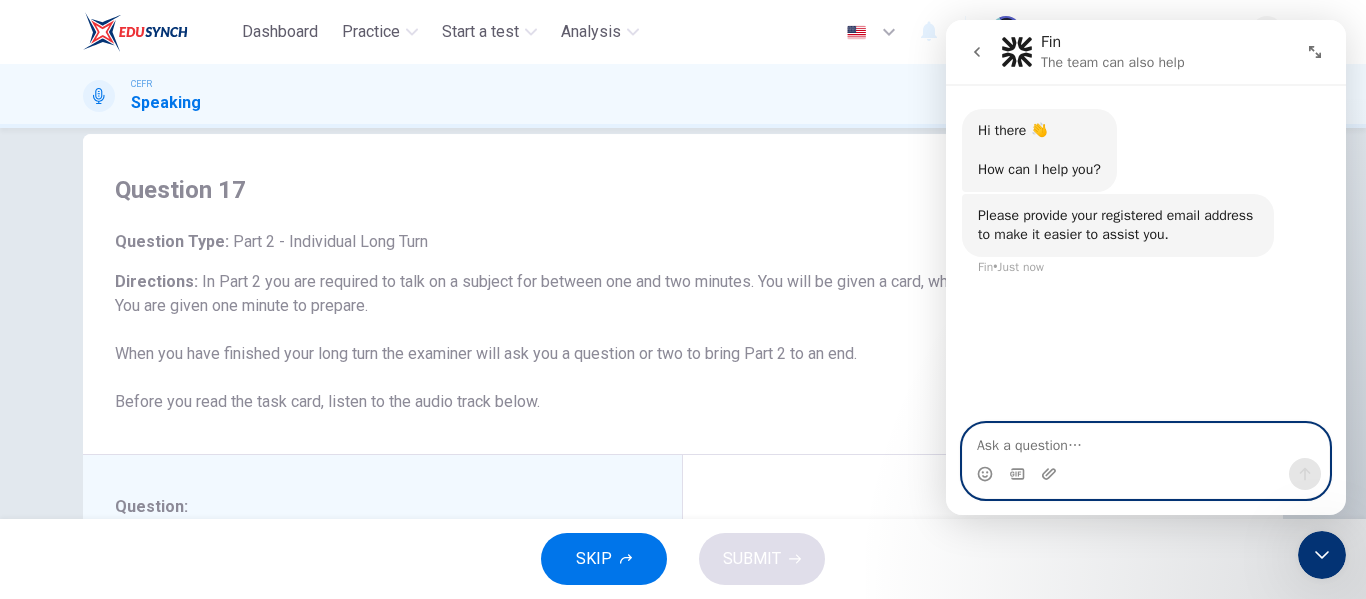 click at bounding box center (1146, 441) 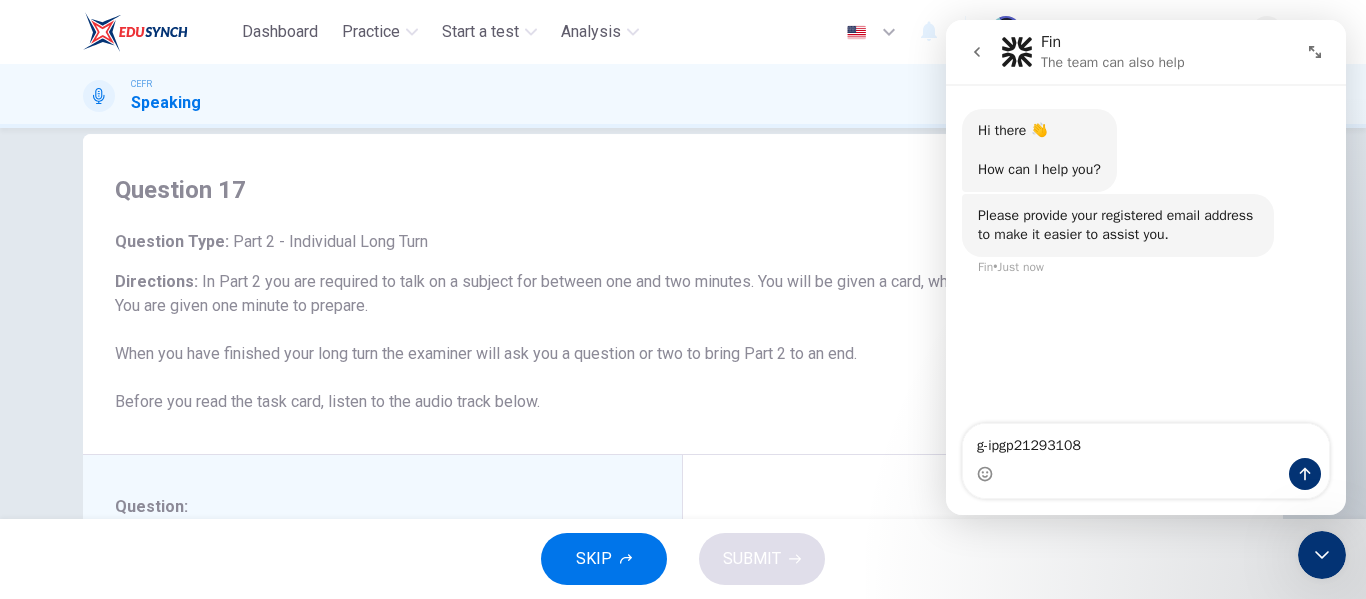 click on "Question   17" at bounding box center [683, 190] 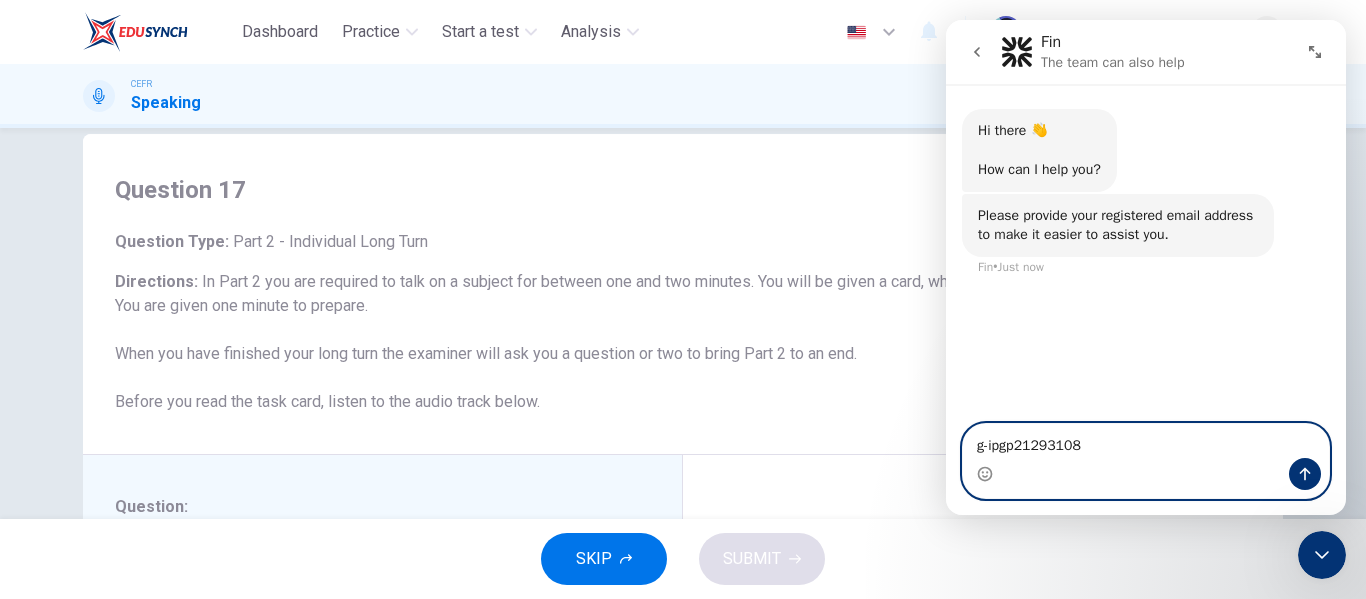 click on "g-ipgp21293108" at bounding box center [1146, 441] 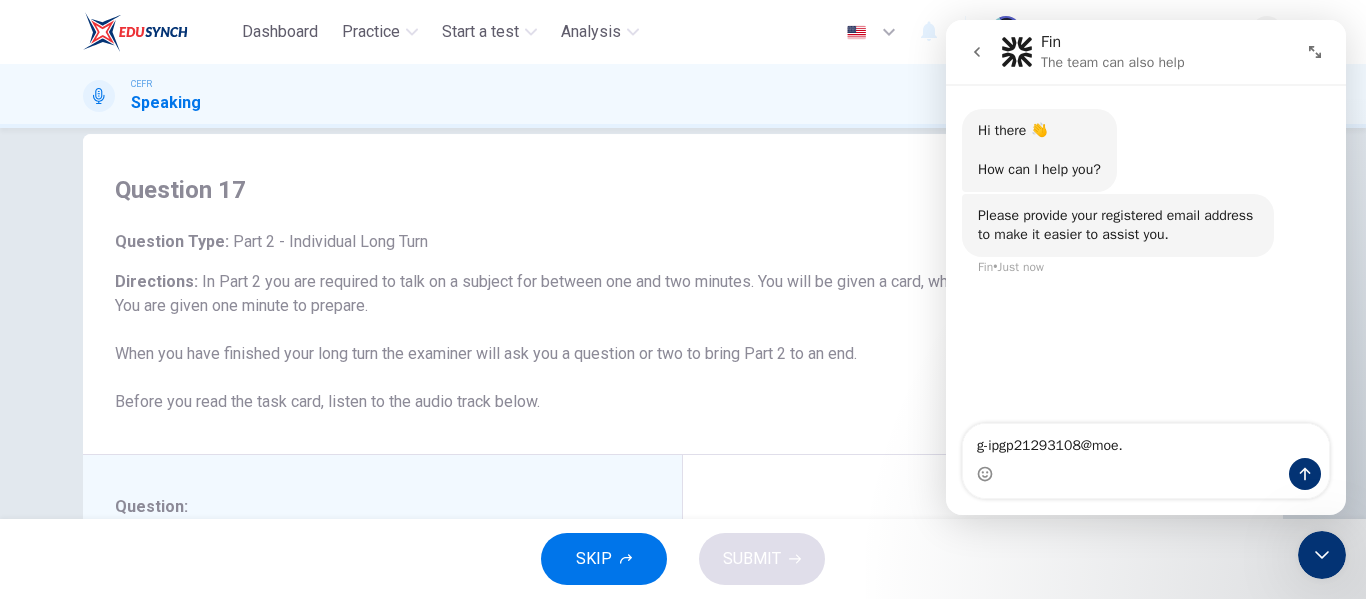 click on "Question   17 Question Type :   Part 2 - Individual Long Turn Directions :   In Part 2 you are required to talk on a subject for between one and two minutes. You will be given a card, which will tell you what to include in your talk. You are given one minute to prepare.  When you have finished your long turn the examiner will ask you a question or two to bring Part 2 to an end.
Before you read the task card, listen to the audio track below." at bounding box center (683, 294) 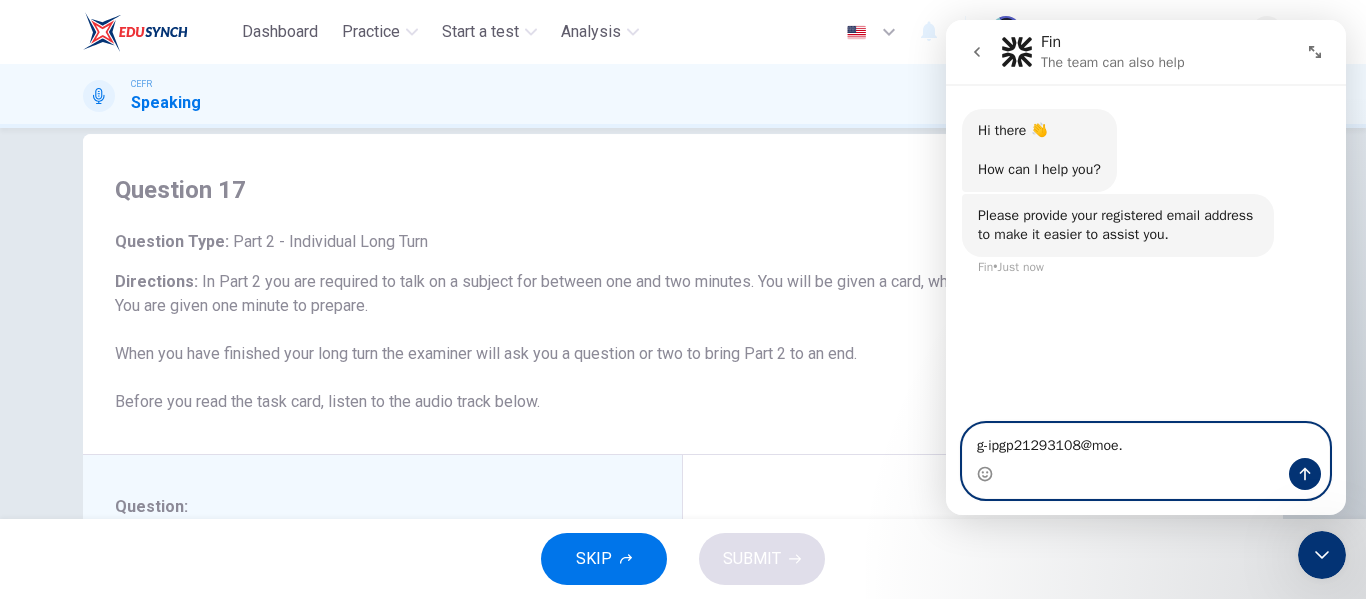 click on "g-ipgp21293108@moe." at bounding box center [1146, 441] 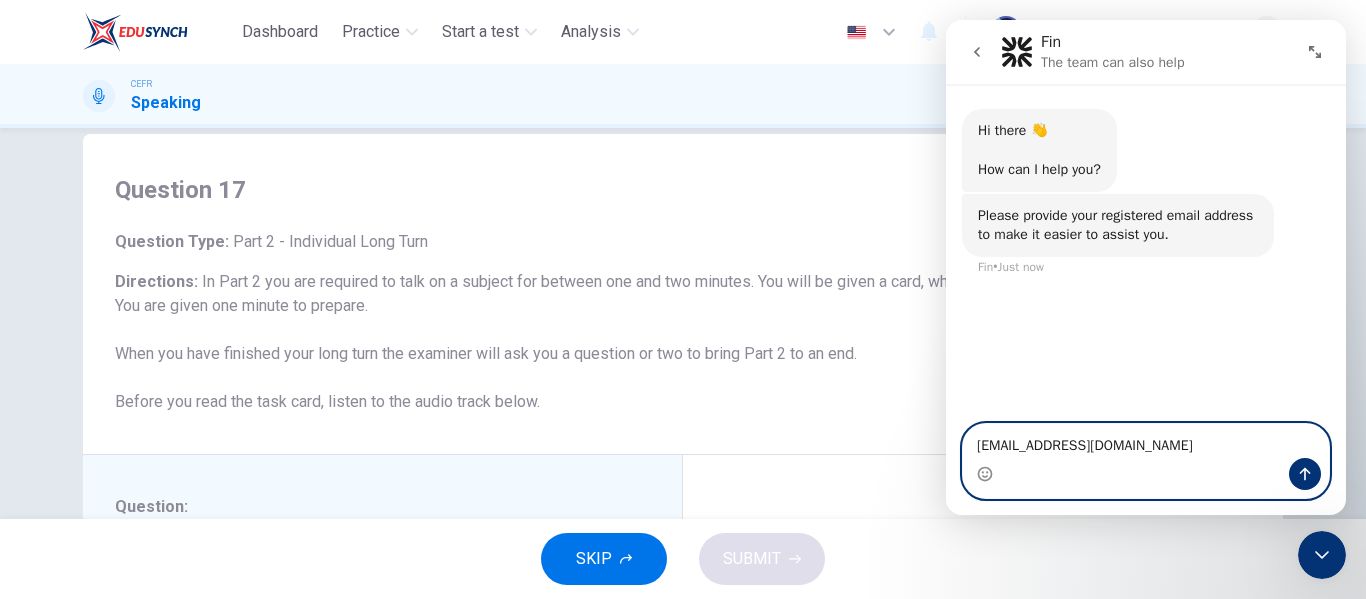 type on "[EMAIL_ADDRESS][DOMAIN_NAME]" 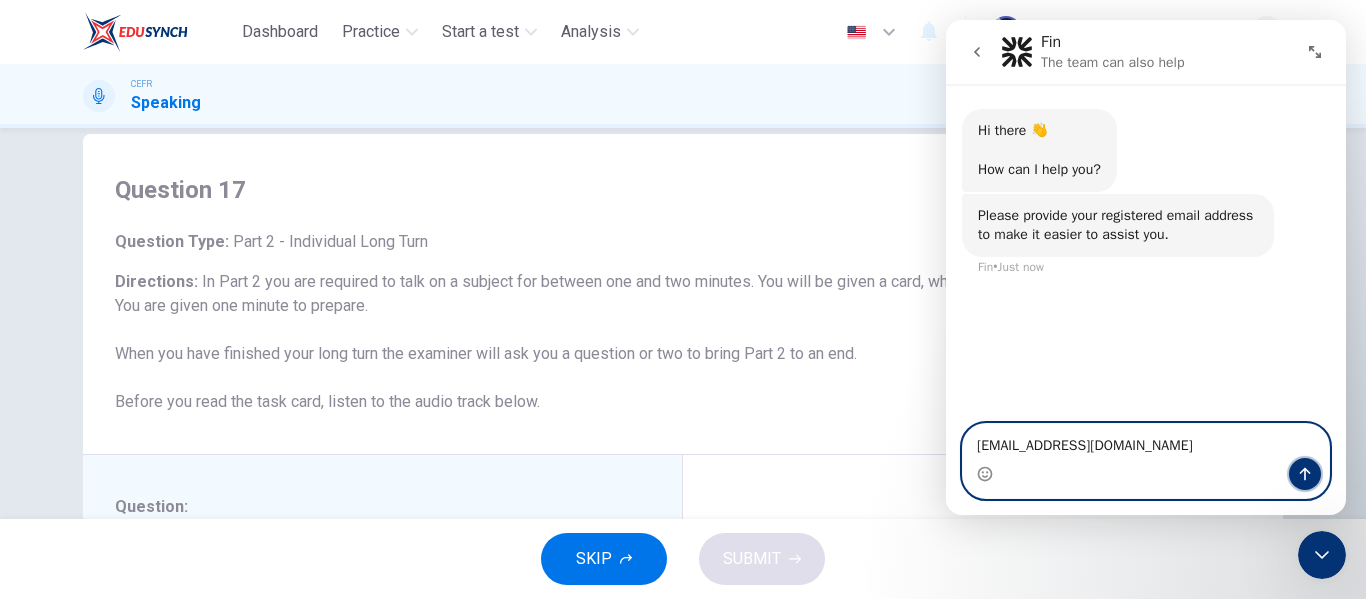 click at bounding box center [1305, 474] 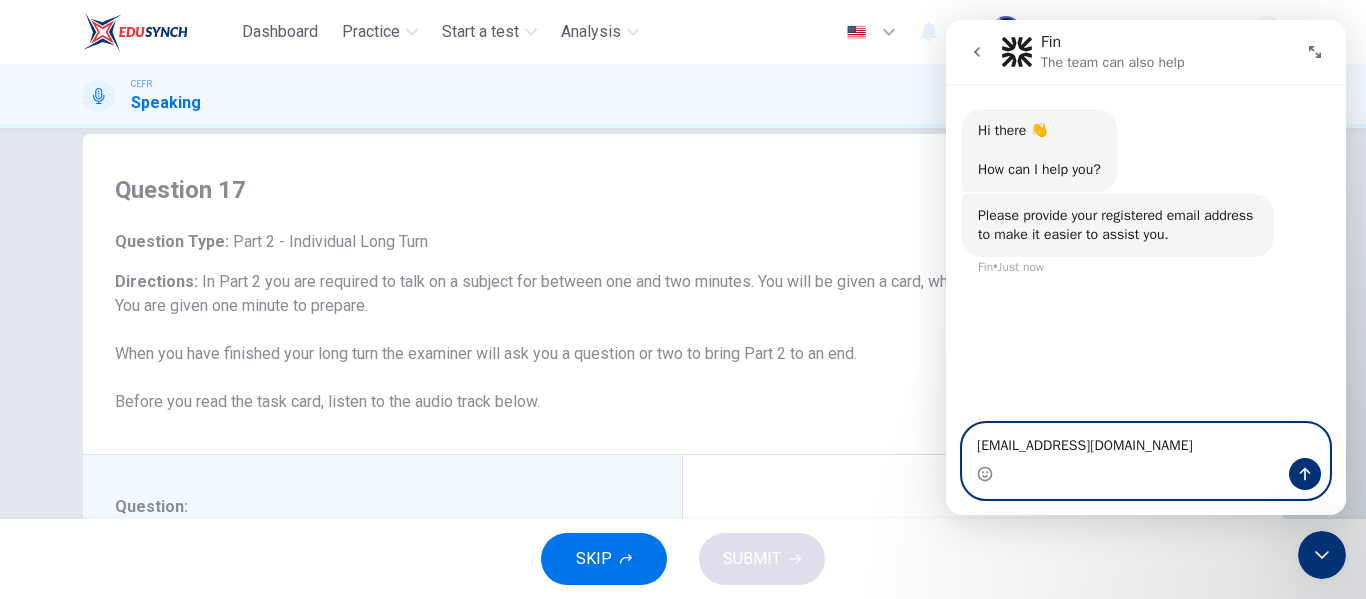 type 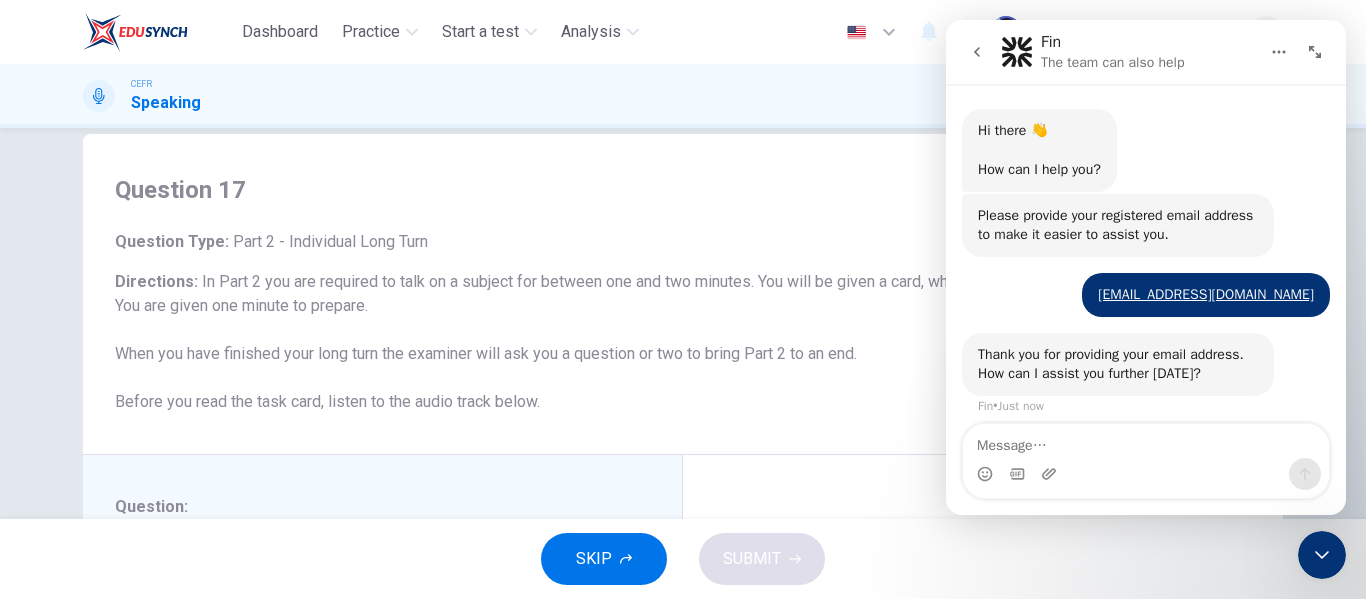scroll, scrollTop: 14, scrollLeft: 0, axis: vertical 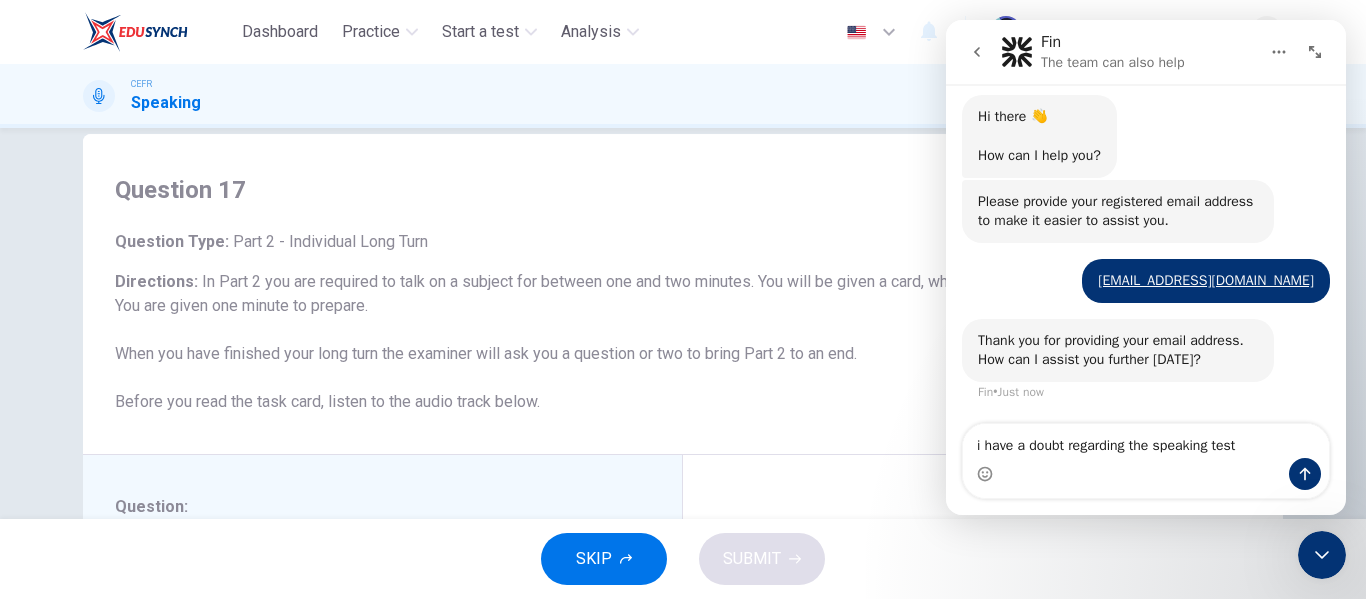type on "i have a doubt regarding the speaking test?" 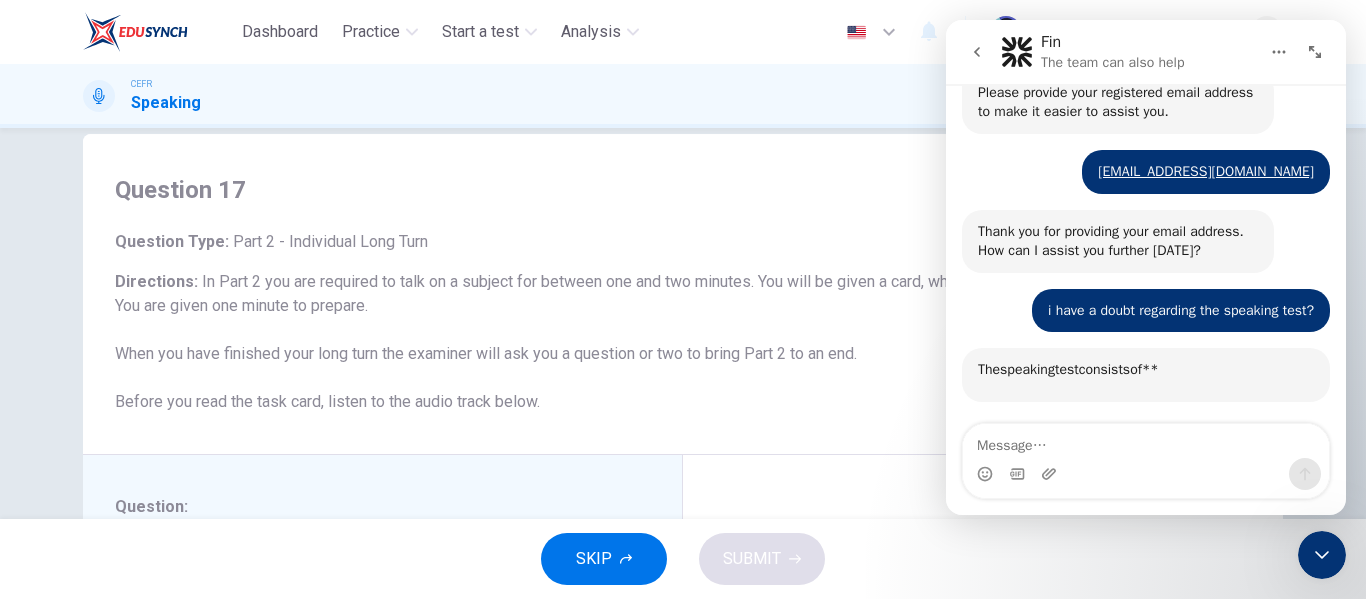 scroll, scrollTop: 146, scrollLeft: 0, axis: vertical 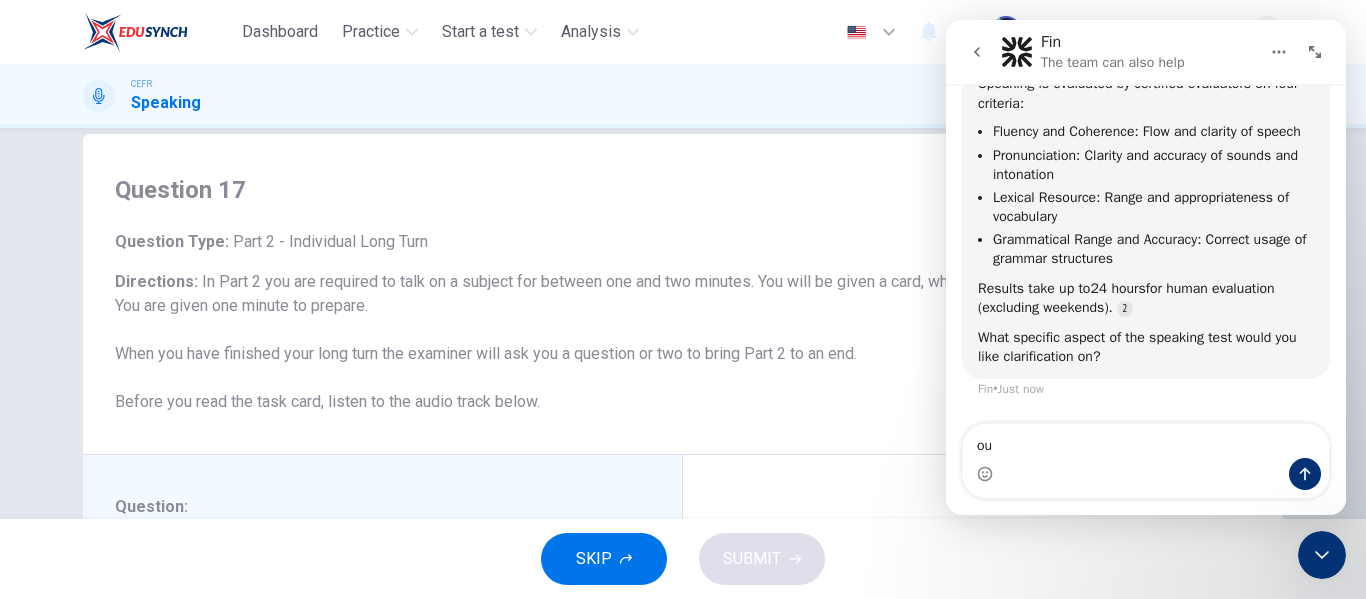 type on "o" 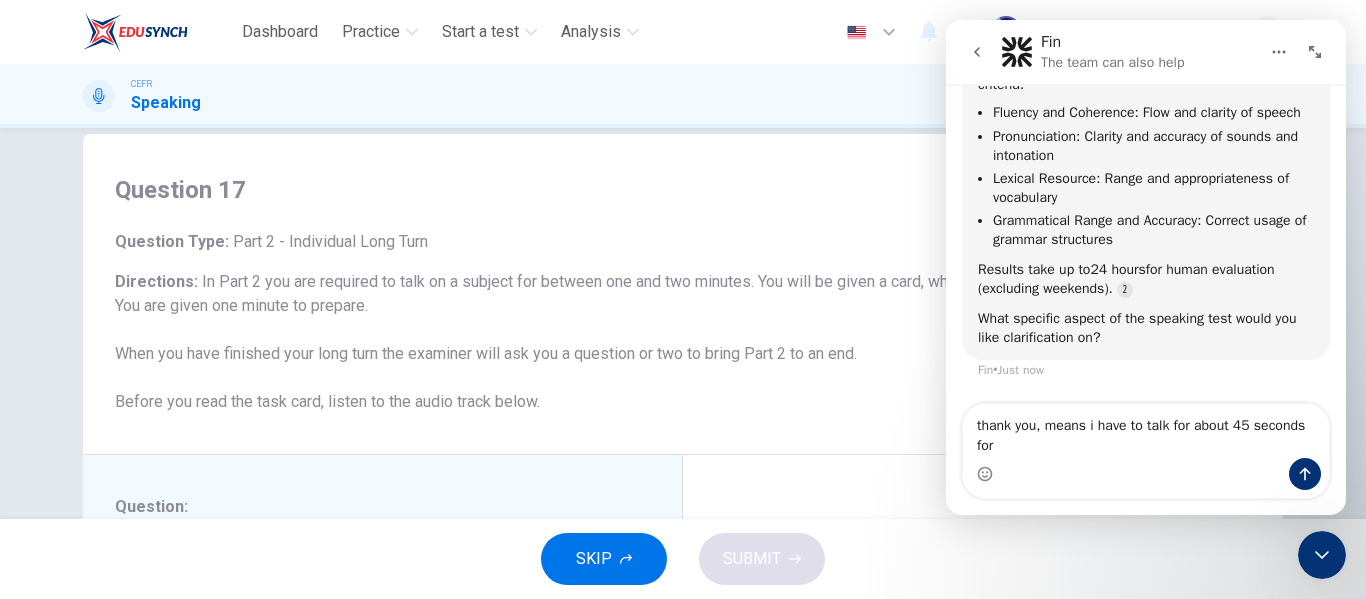 scroll, scrollTop: 514, scrollLeft: 0, axis: vertical 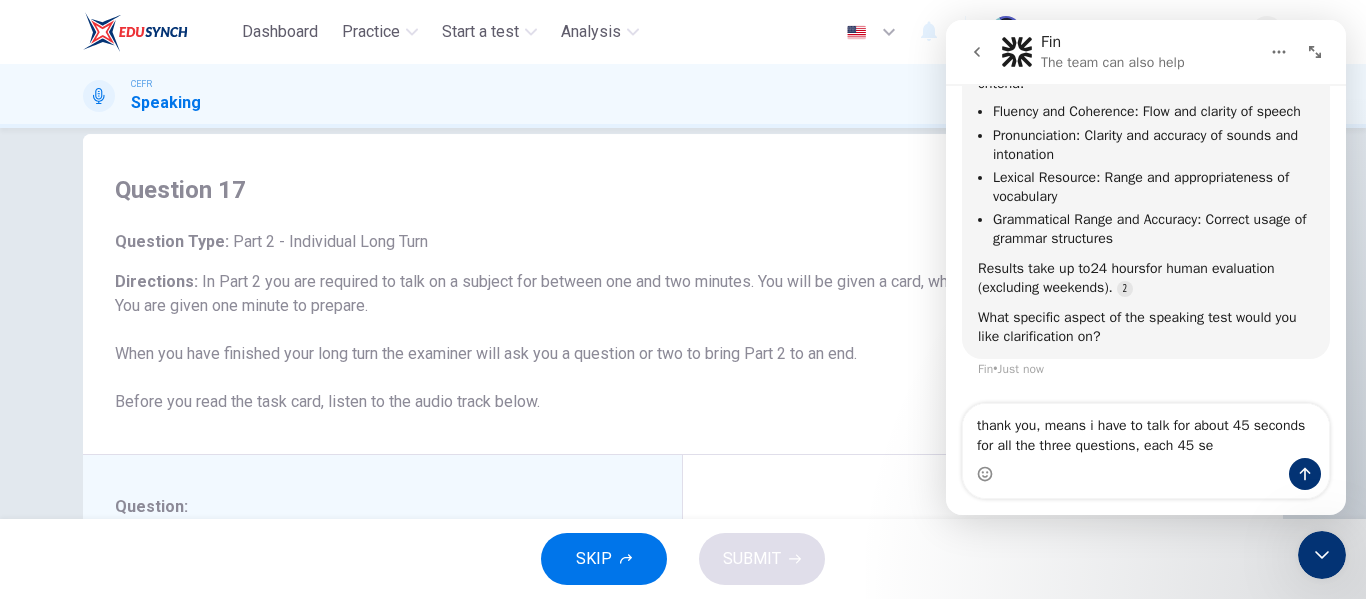 type on "thank you, means i have to talk for about 45 seconds for all the three questions, each 45 sec" 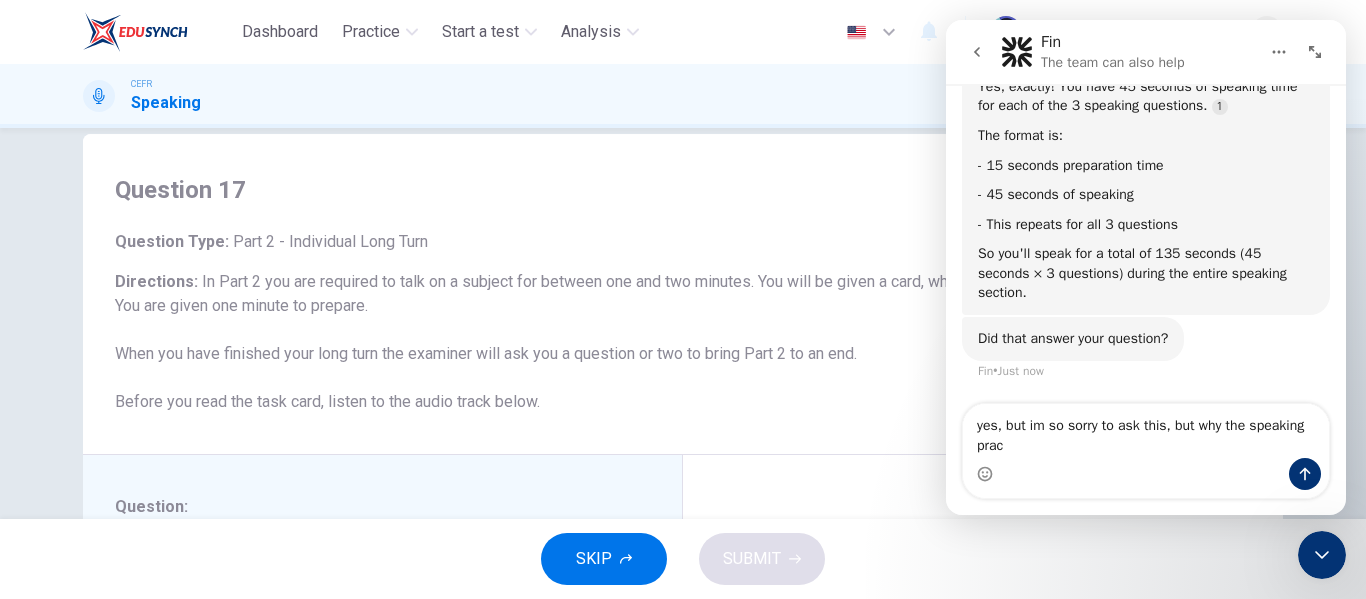 scroll, scrollTop: 924, scrollLeft: 0, axis: vertical 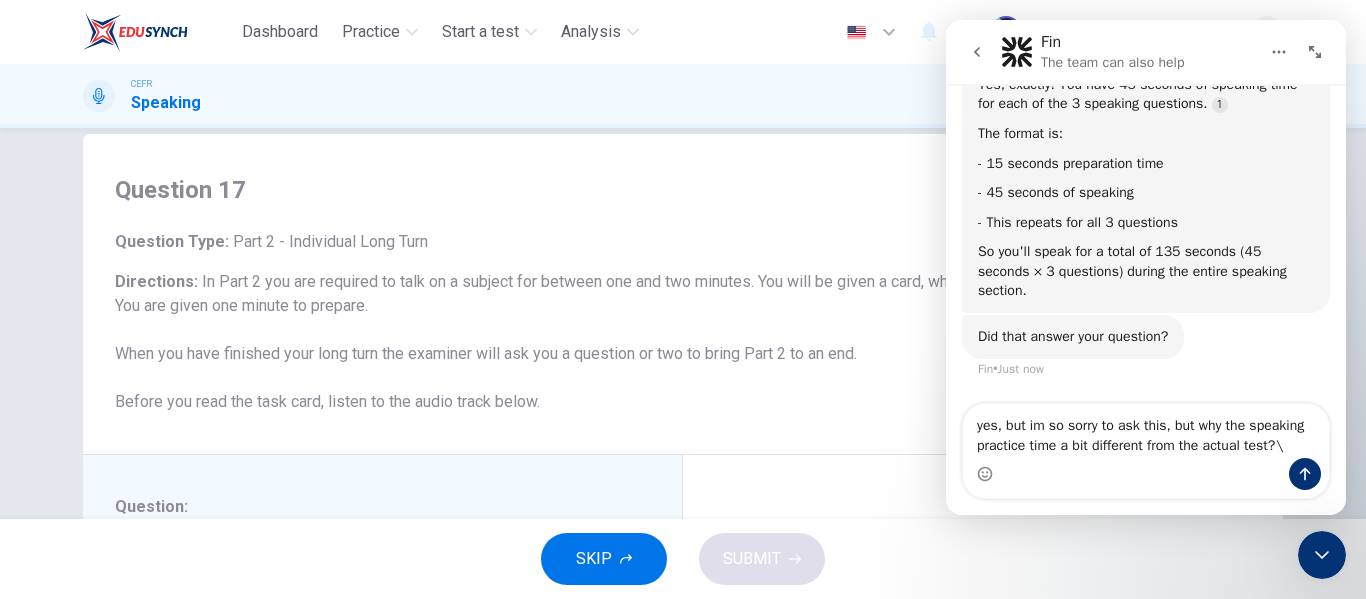 type on "yes, but im so sorry to ask this, but why the speaking practice time a bit different from the actual test?" 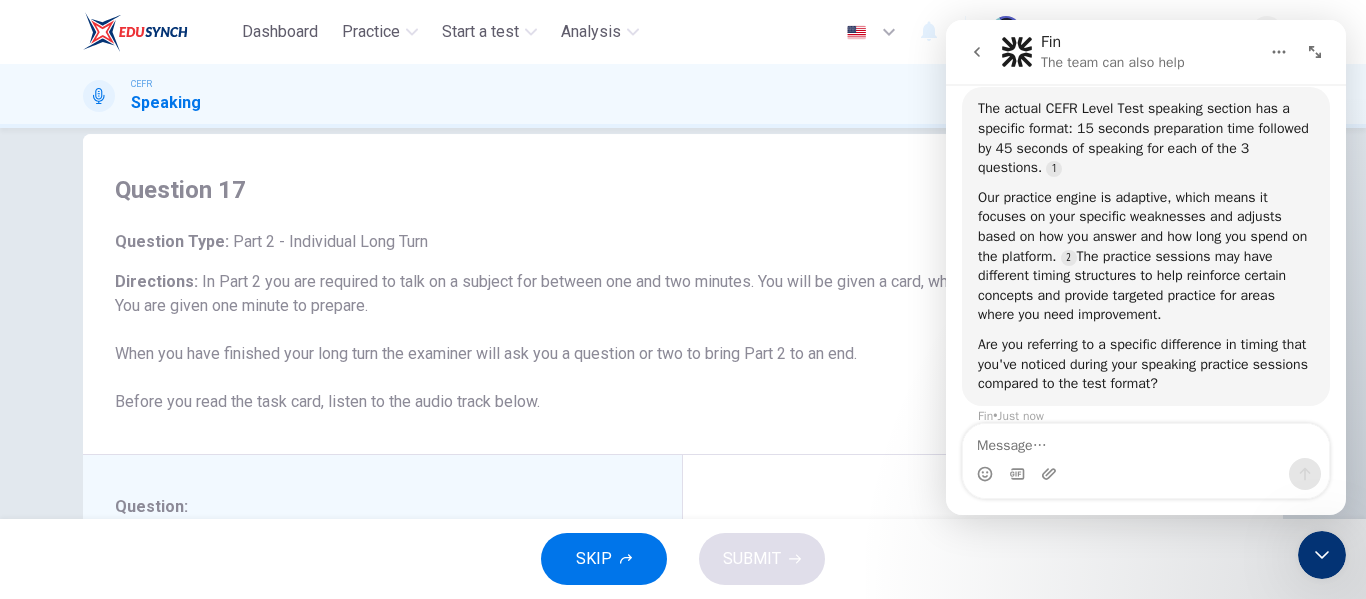 scroll, scrollTop: 1337, scrollLeft: 0, axis: vertical 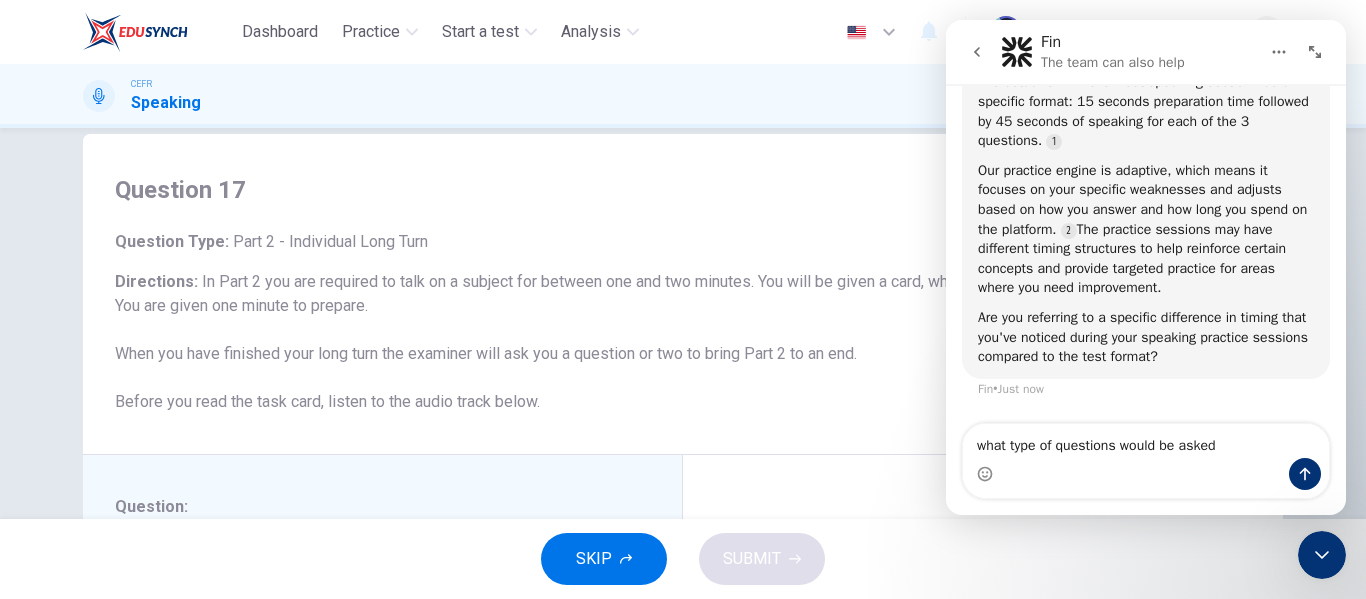 type on "what type of questions would be asked?" 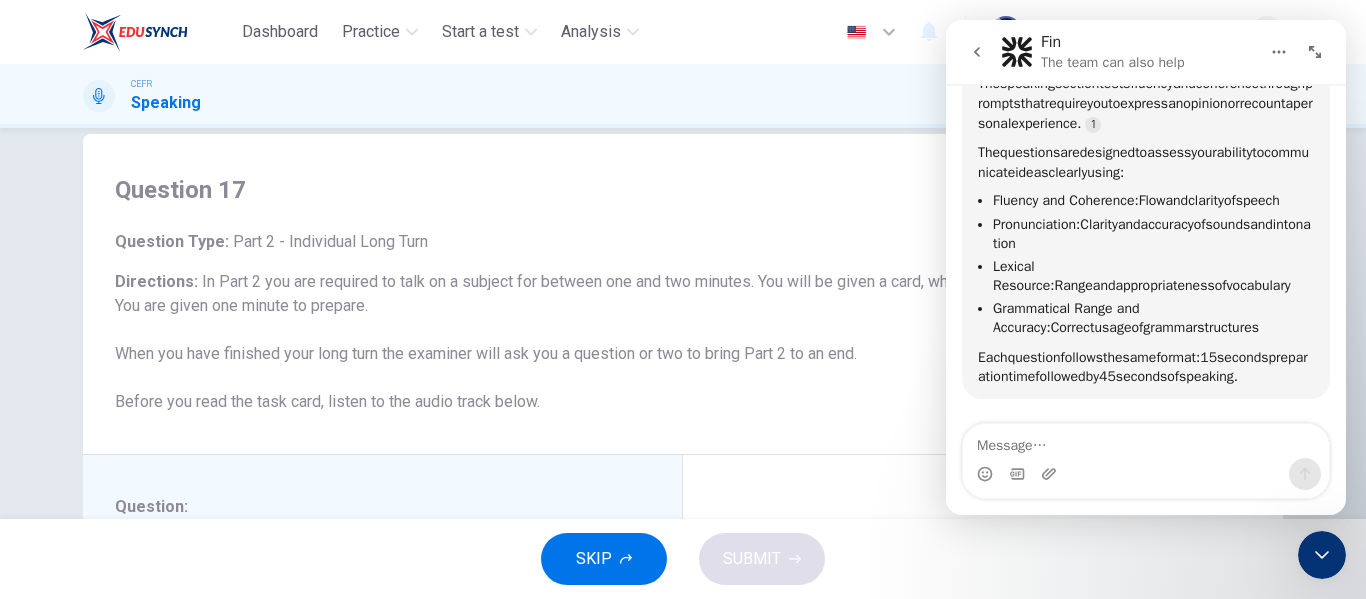 scroll, scrollTop: 1768, scrollLeft: 0, axis: vertical 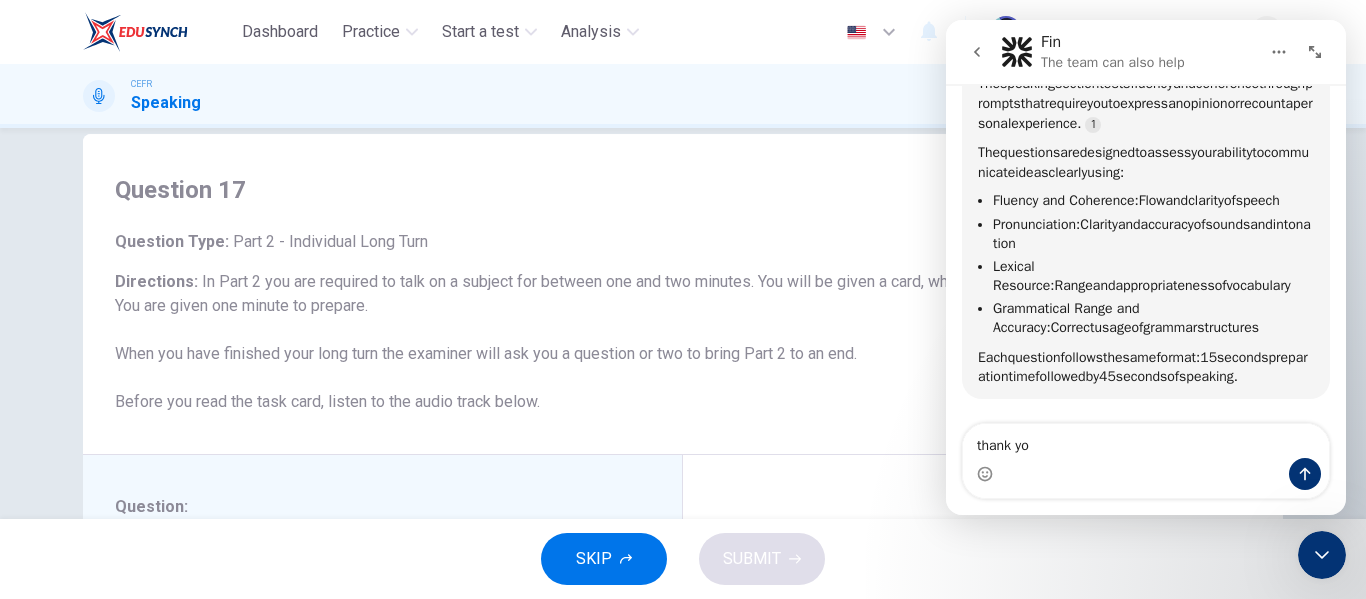 type on "thank you" 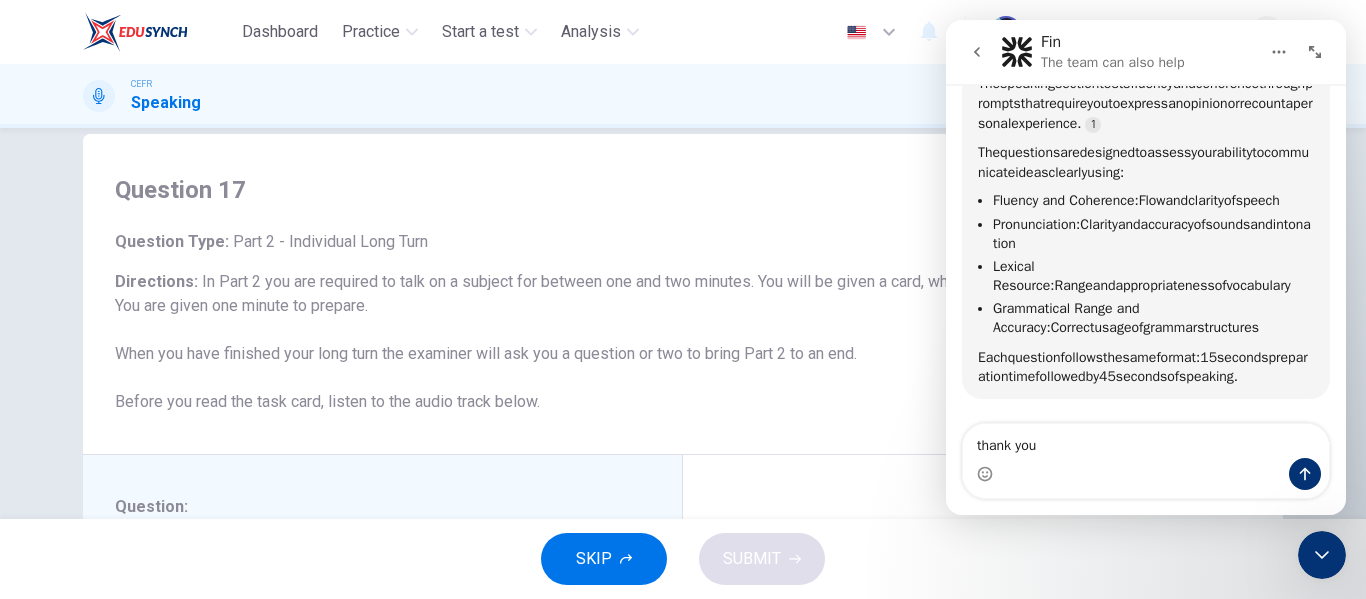 type 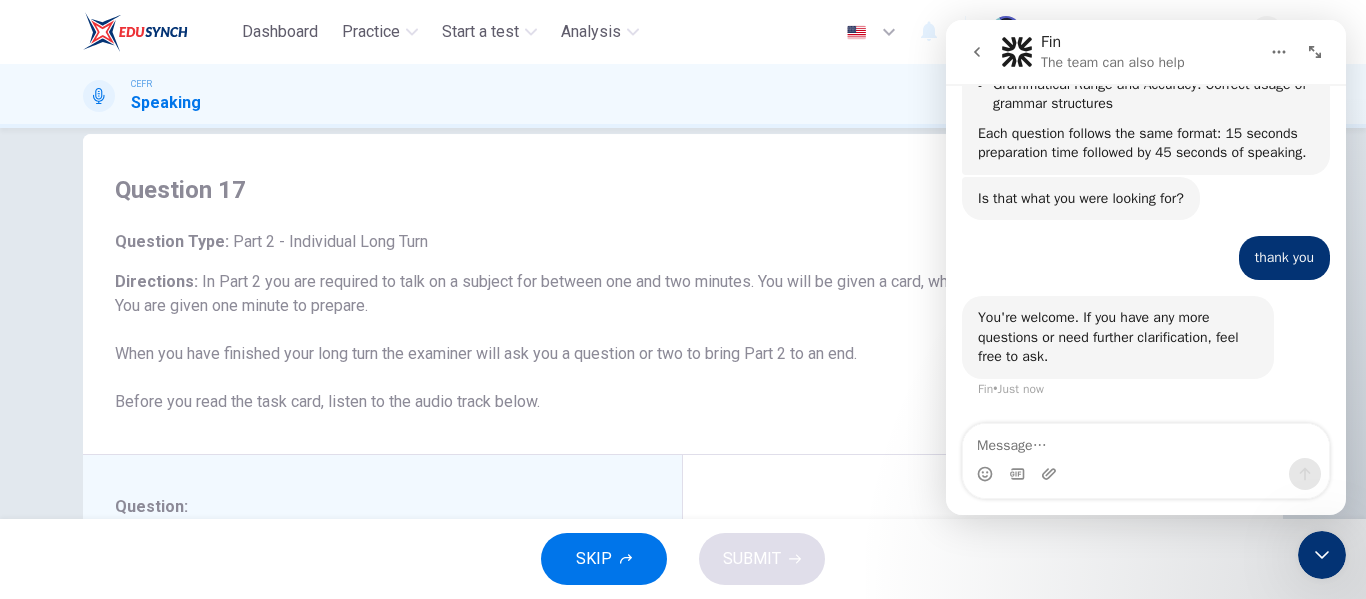 scroll, scrollTop: 1992, scrollLeft: 0, axis: vertical 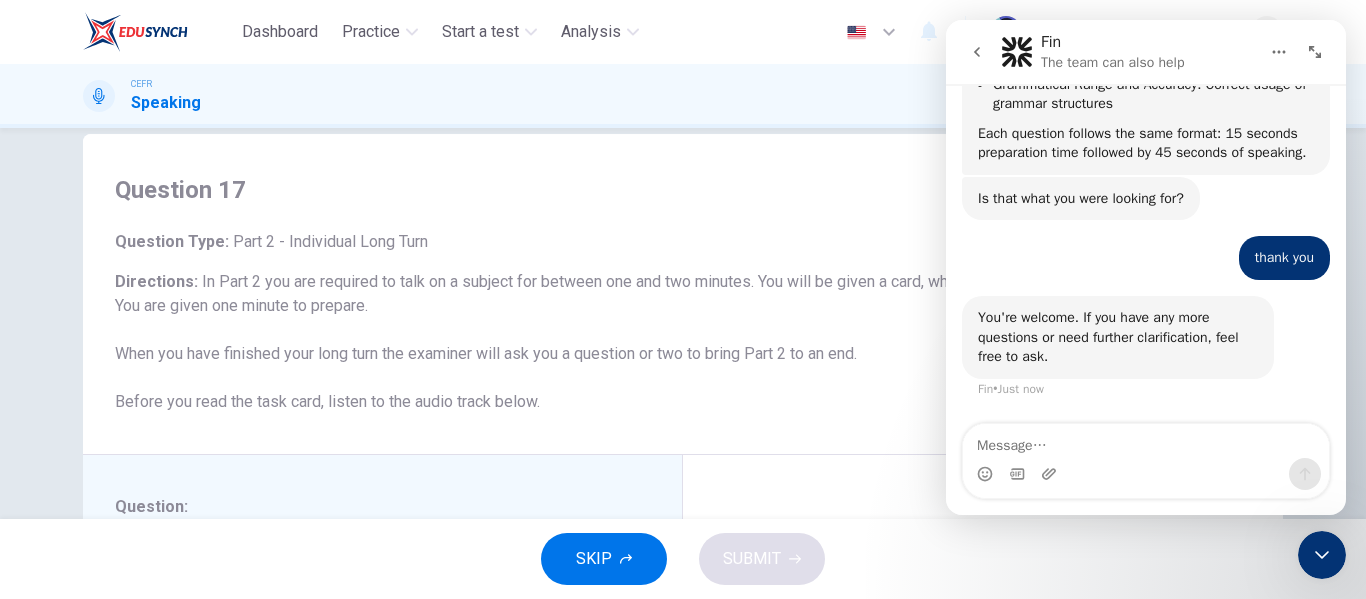 click on "Question   17" at bounding box center (683, 190) 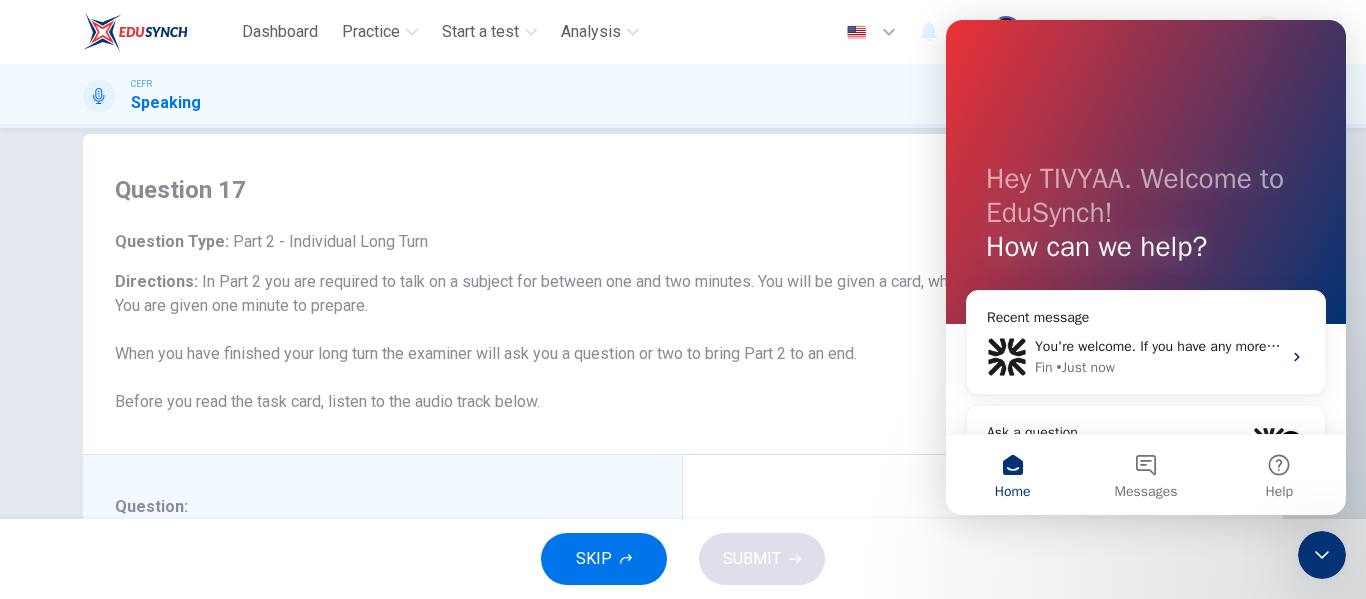 scroll, scrollTop: 1736, scrollLeft: 0, axis: vertical 